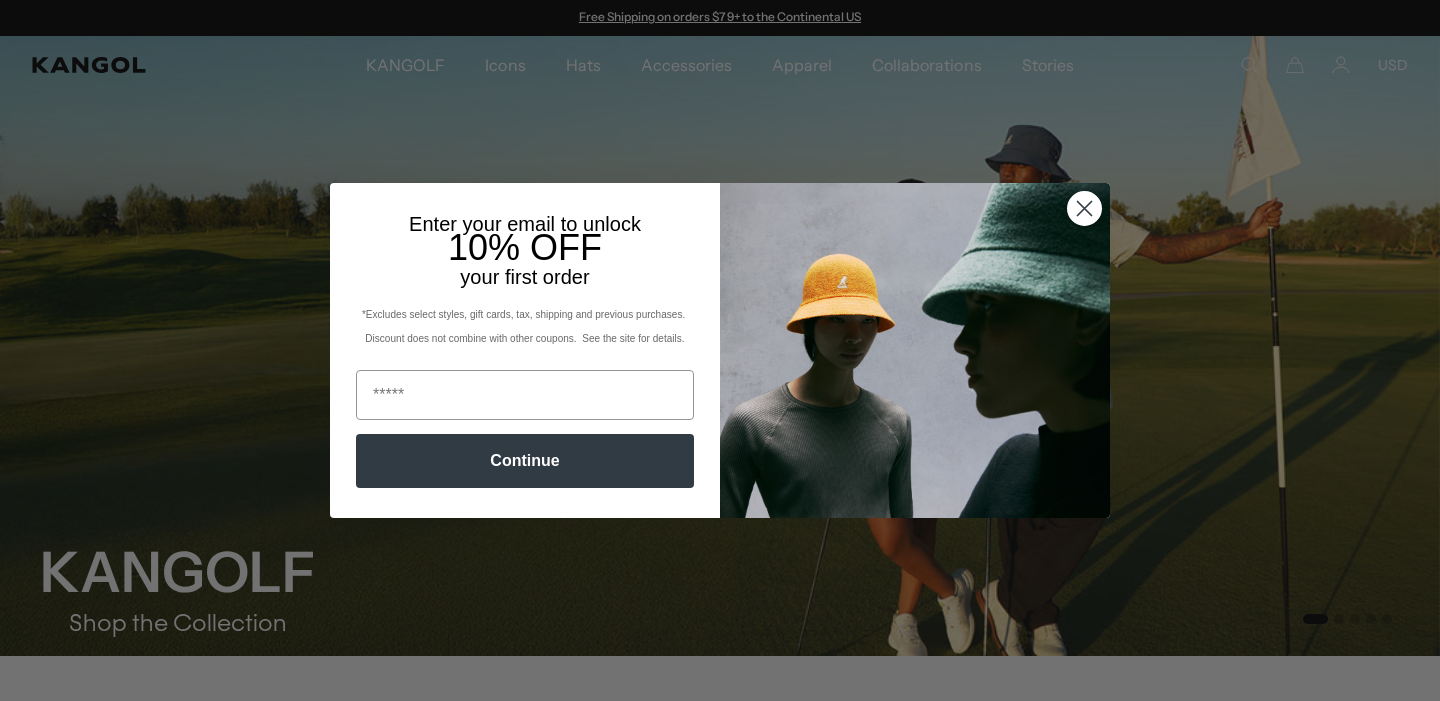 scroll, scrollTop: 0, scrollLeft: 0, axis: both 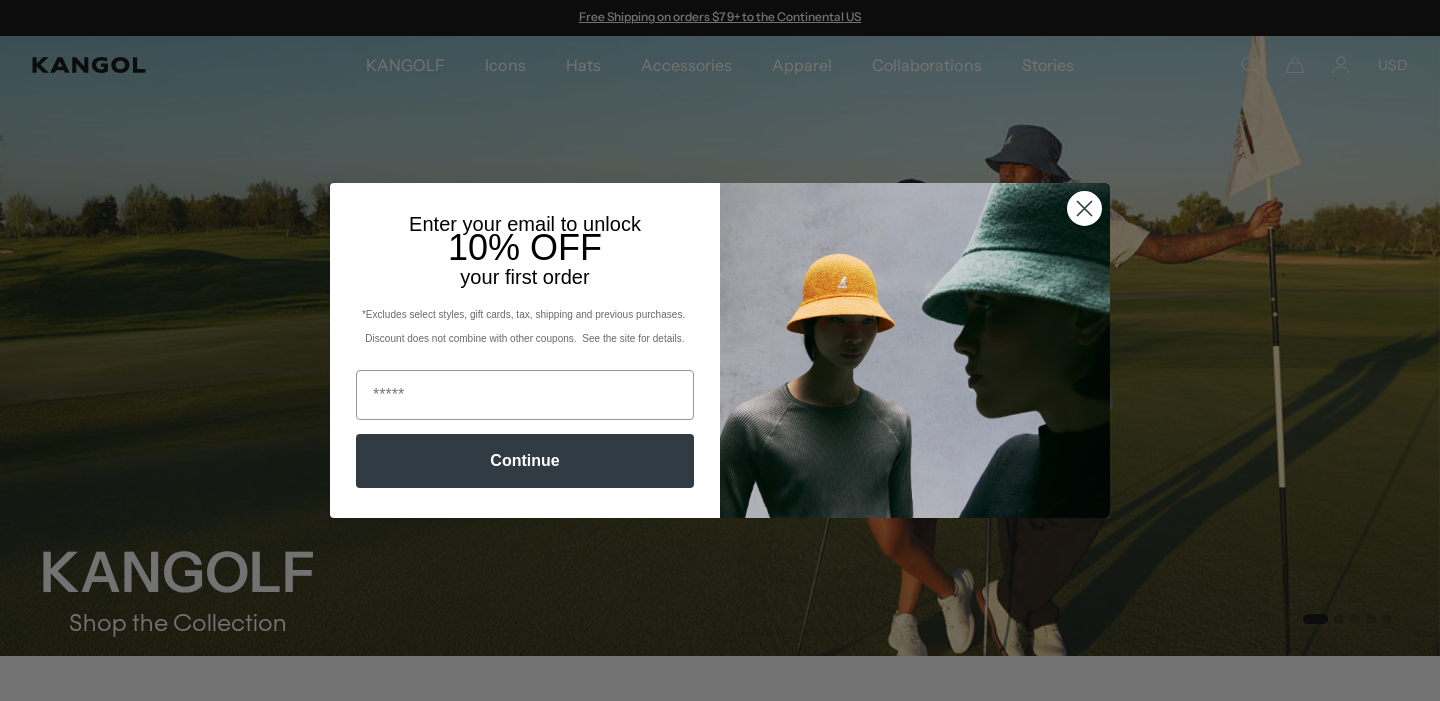 click 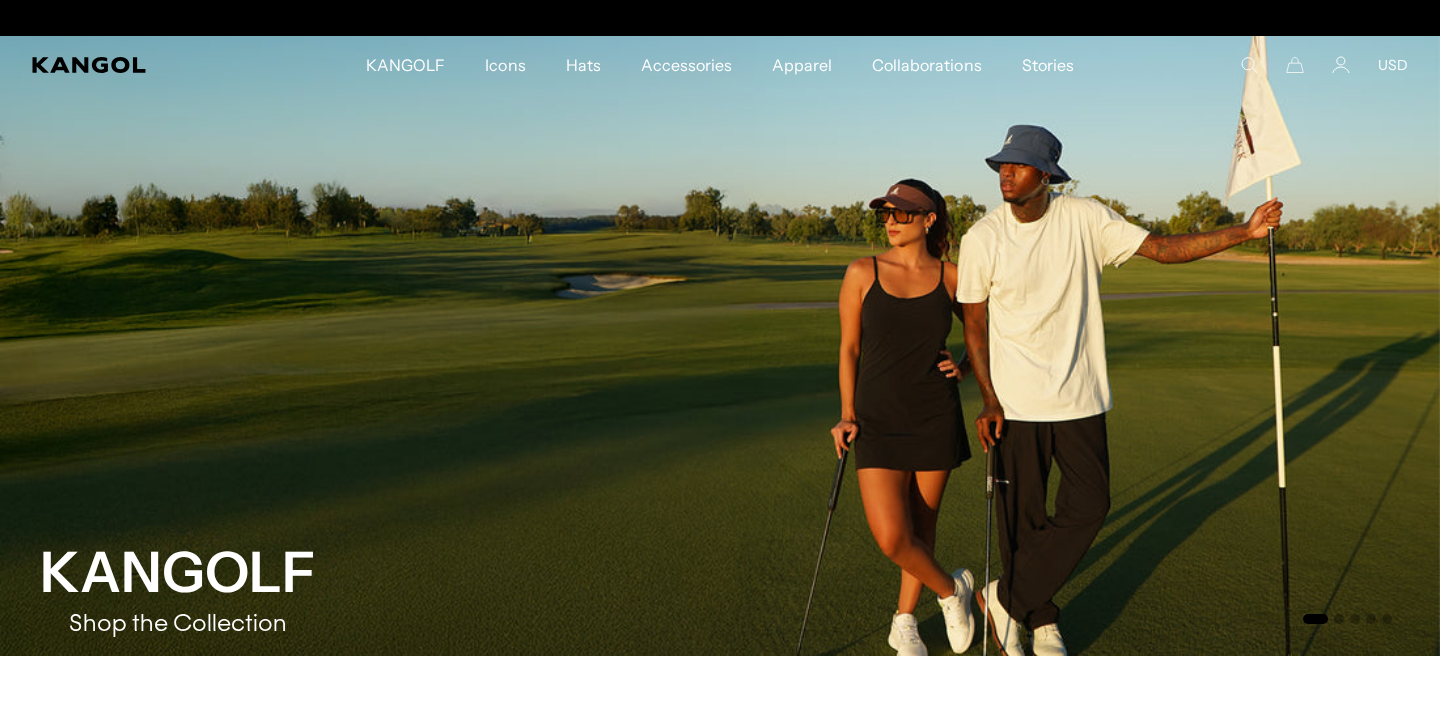 scroll, scrollTop: 0, scrollLeft: 0, axis: both 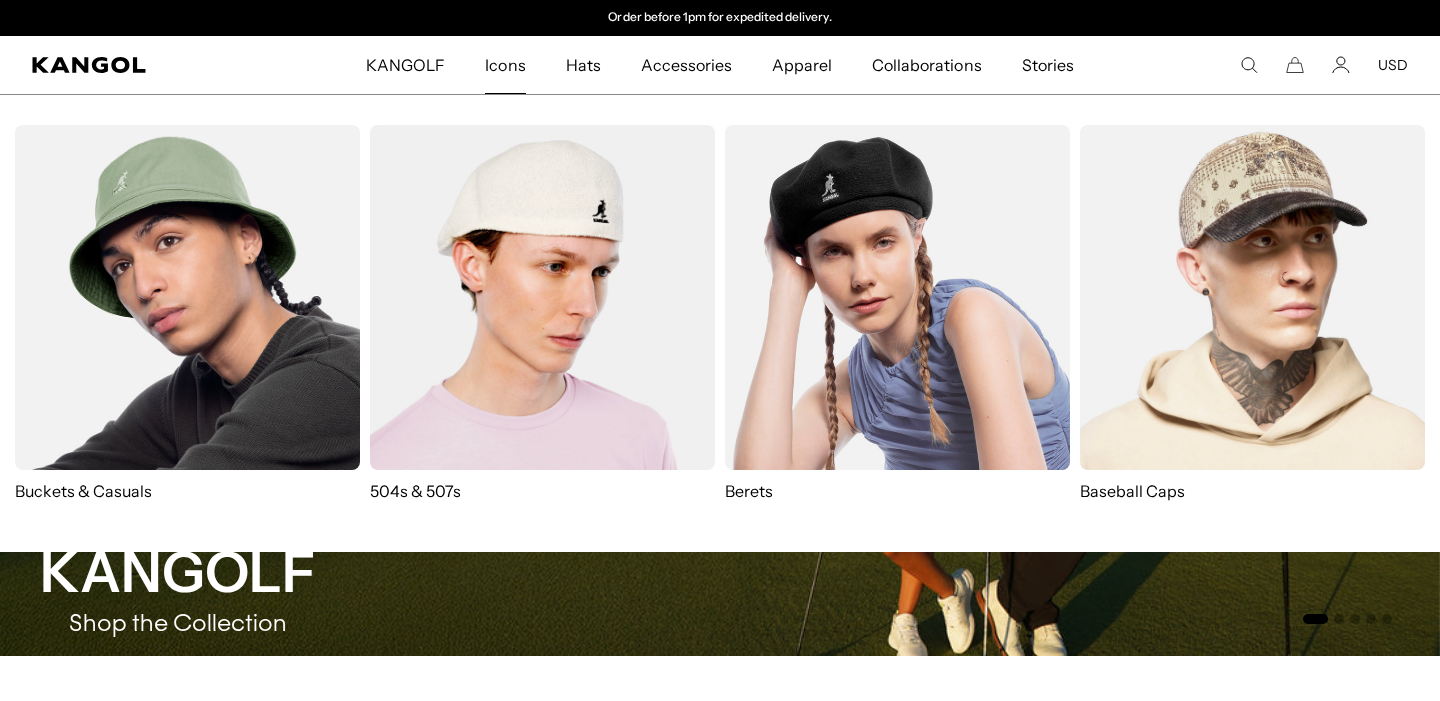 click at bounding box center [542, 297] 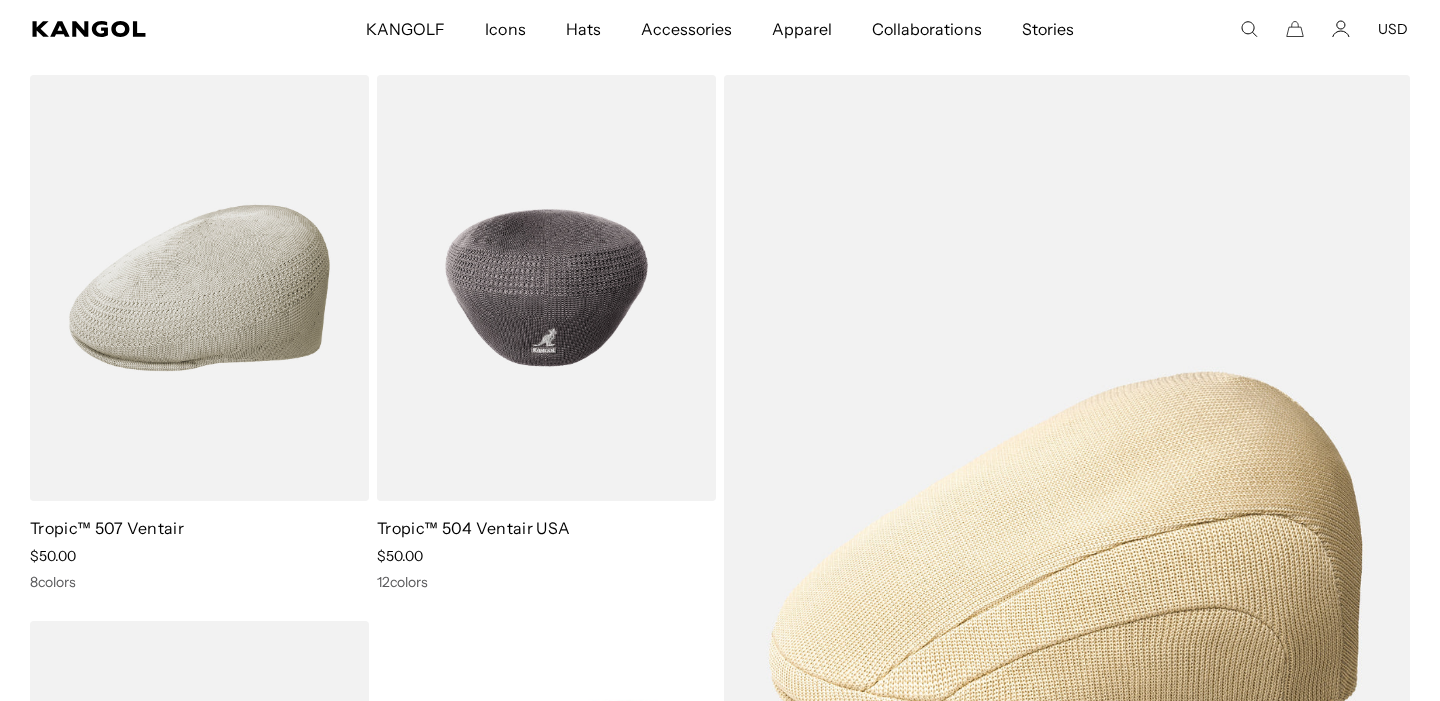scroll, scrollTop: 208, scrollLeft: 0, axis: vertical 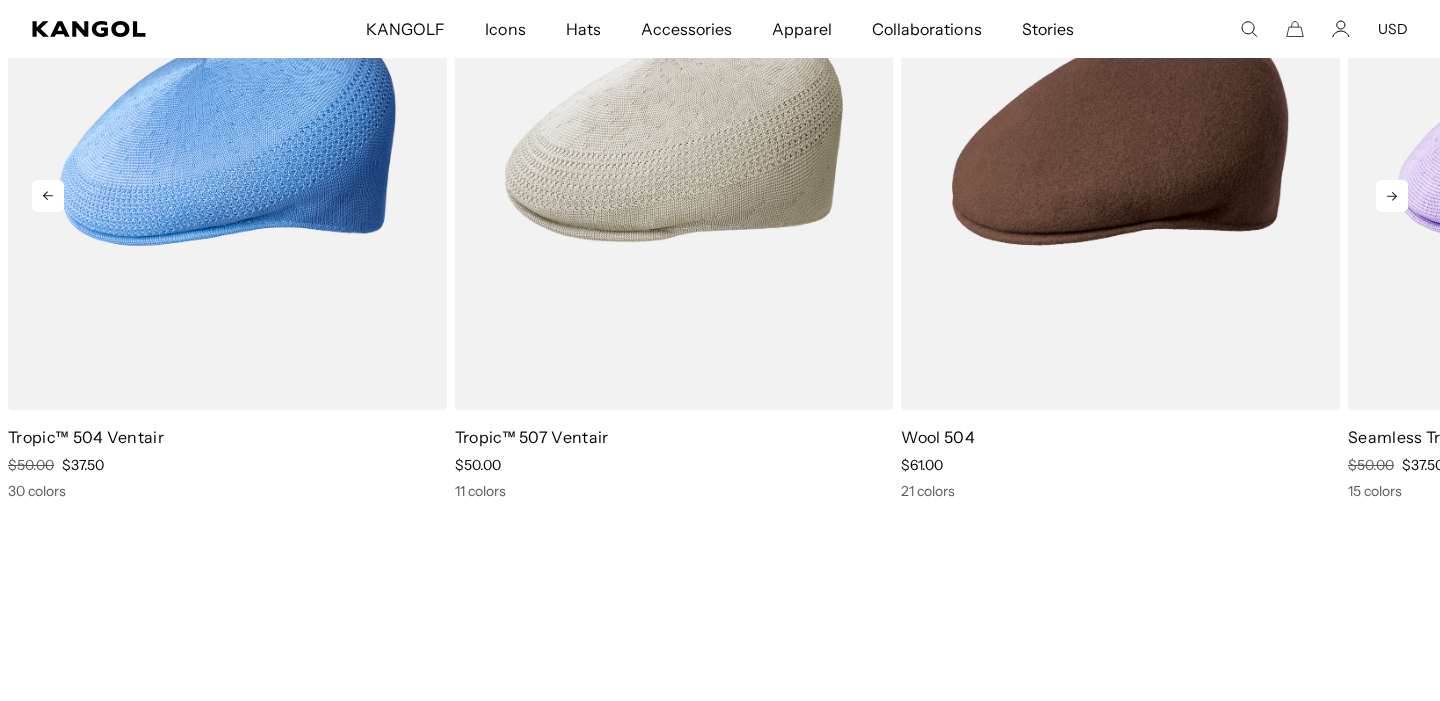click 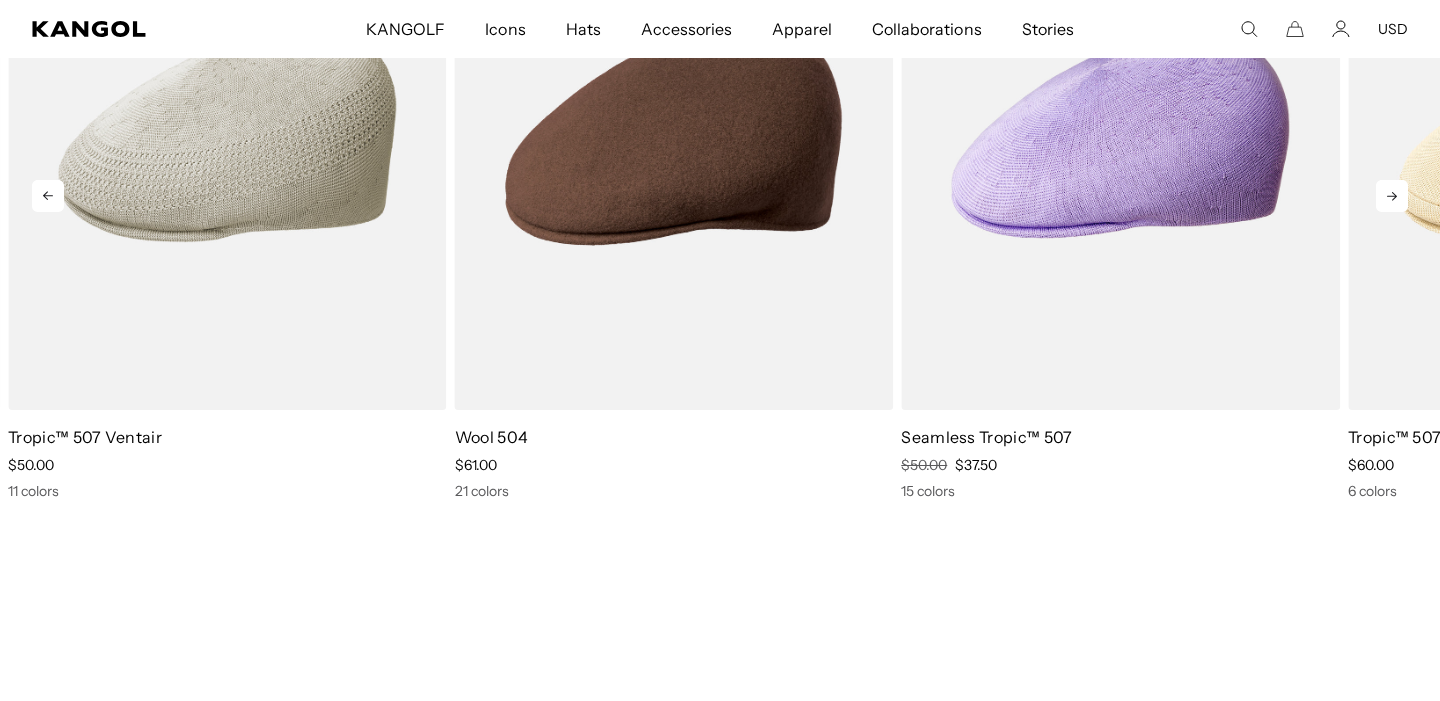click 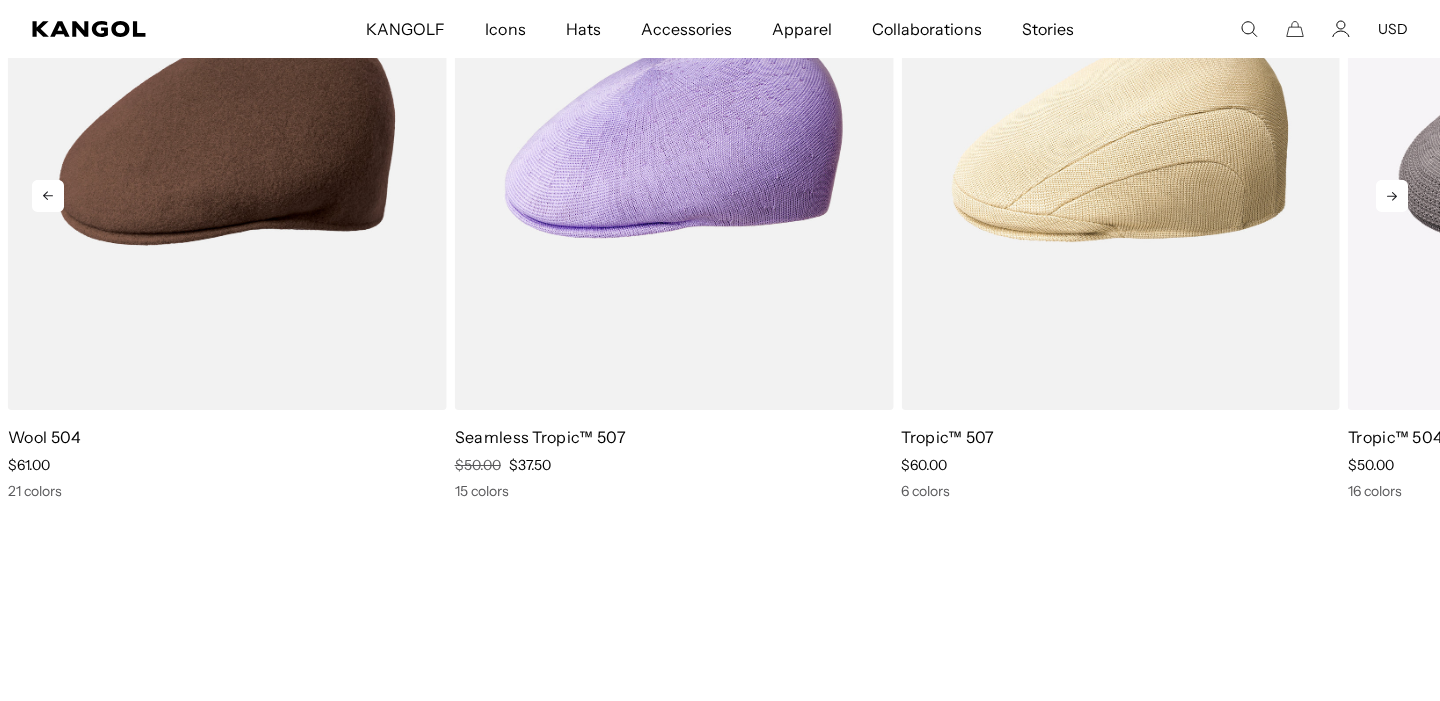 click 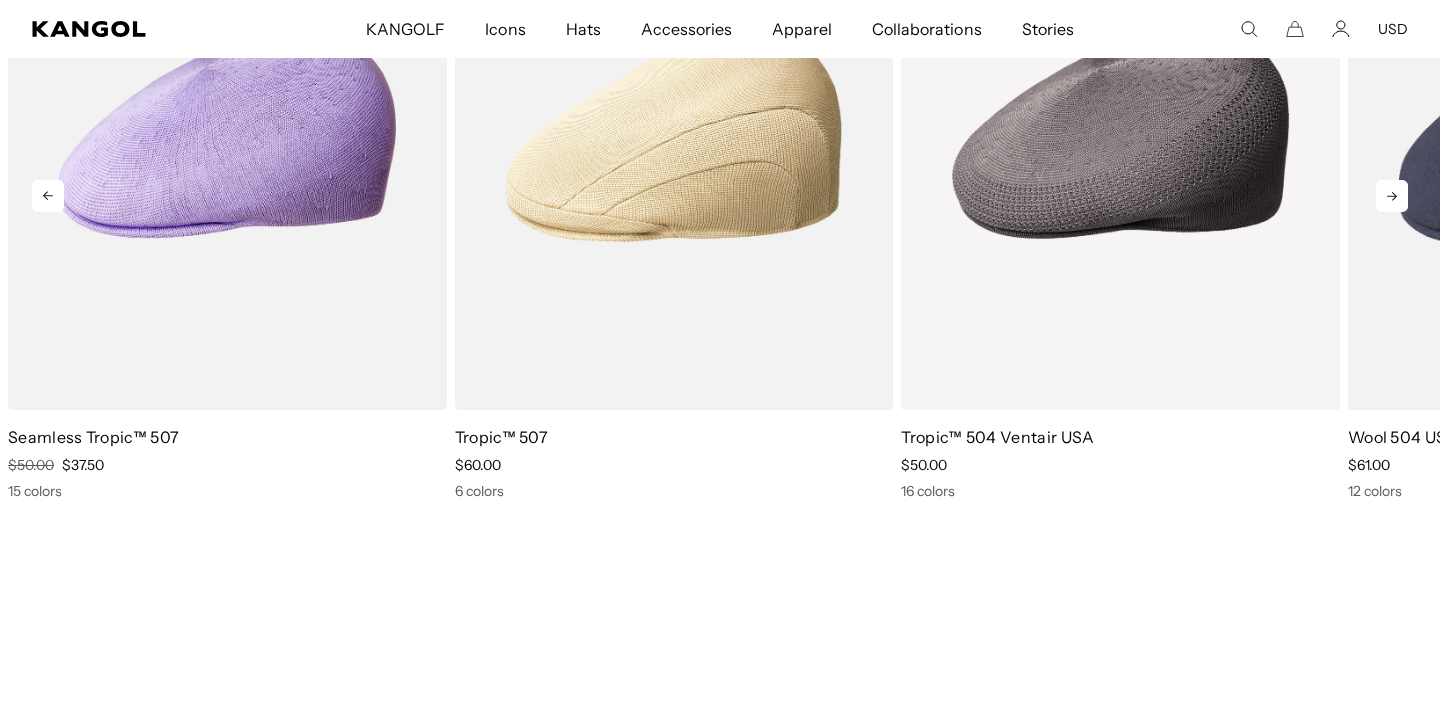 click 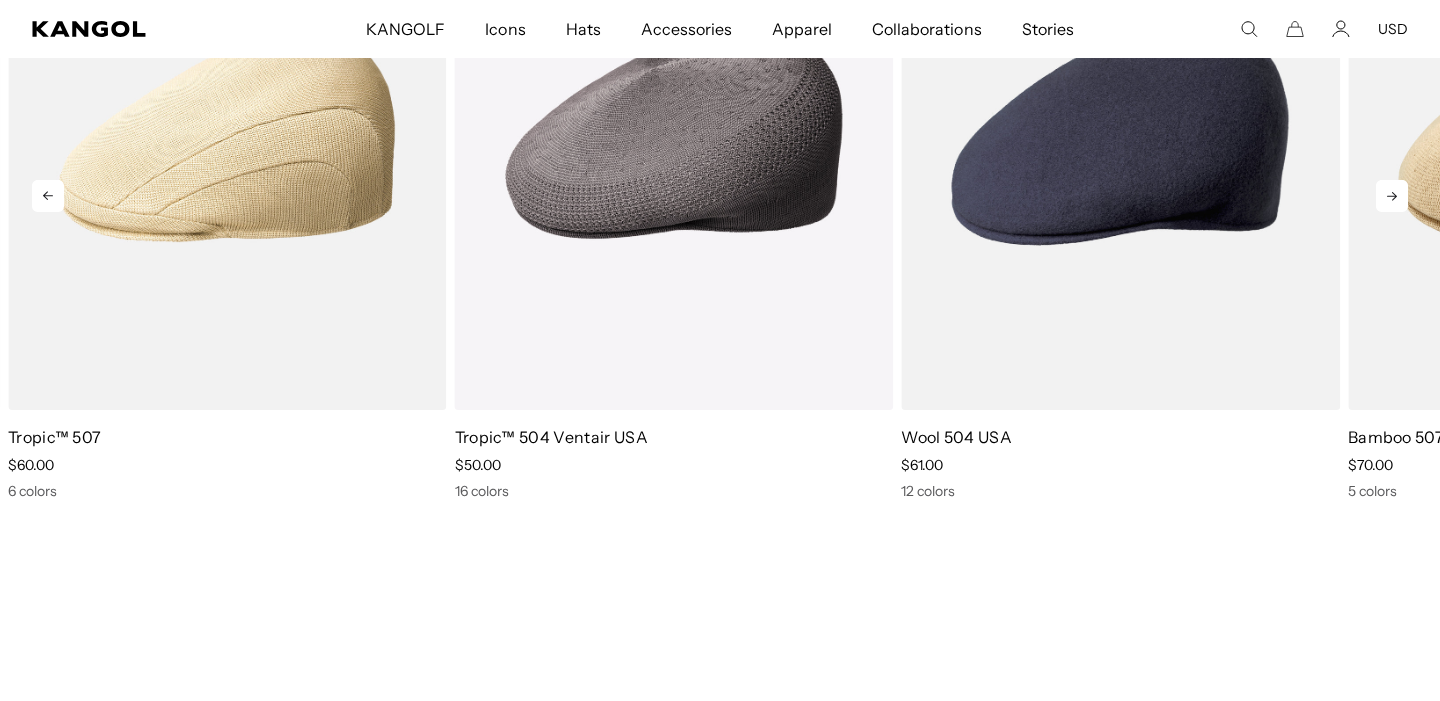 click 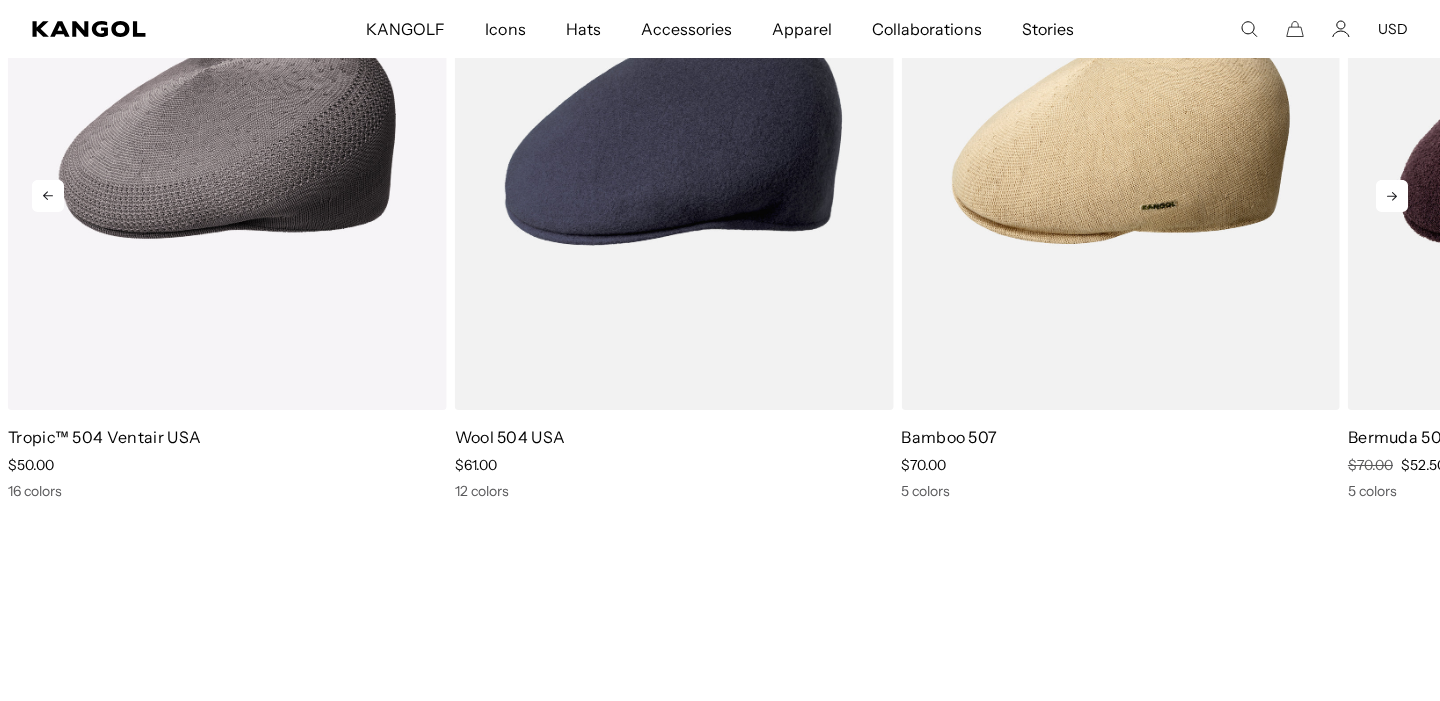 click 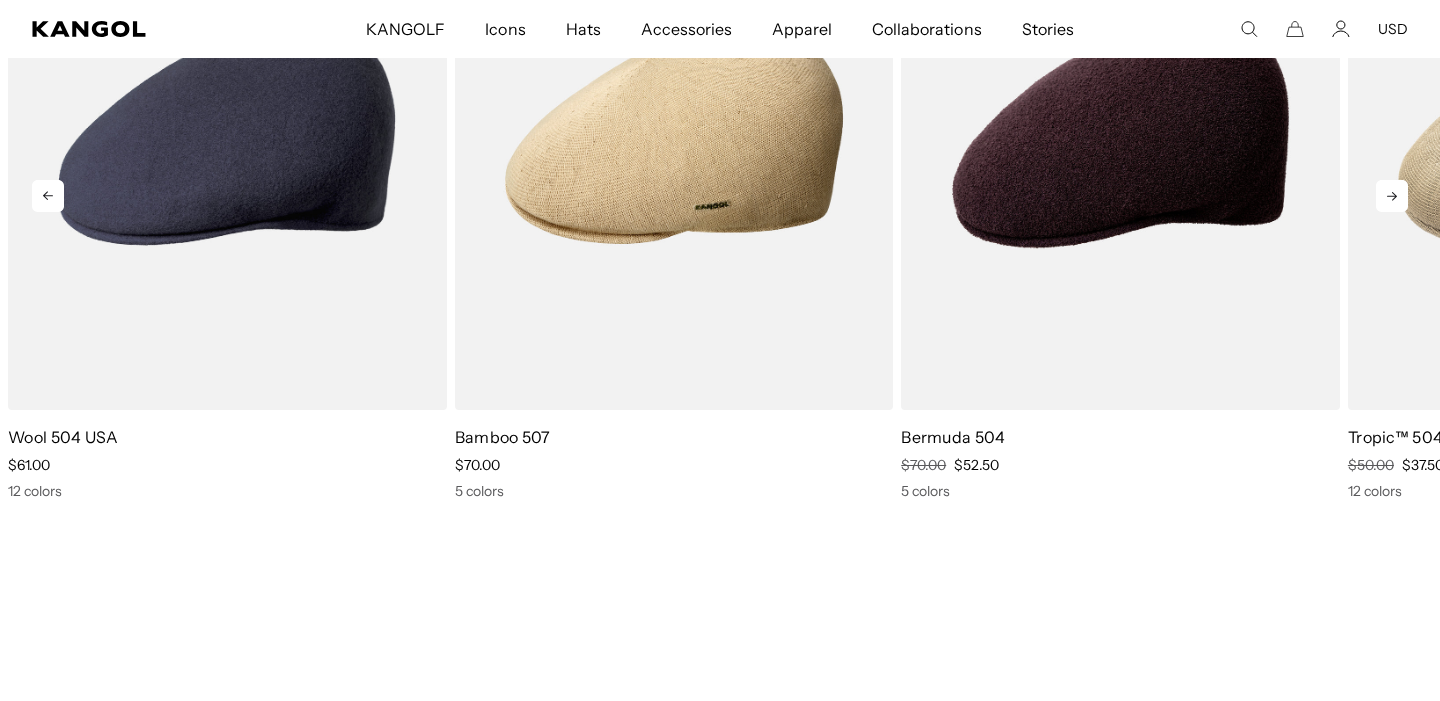 click 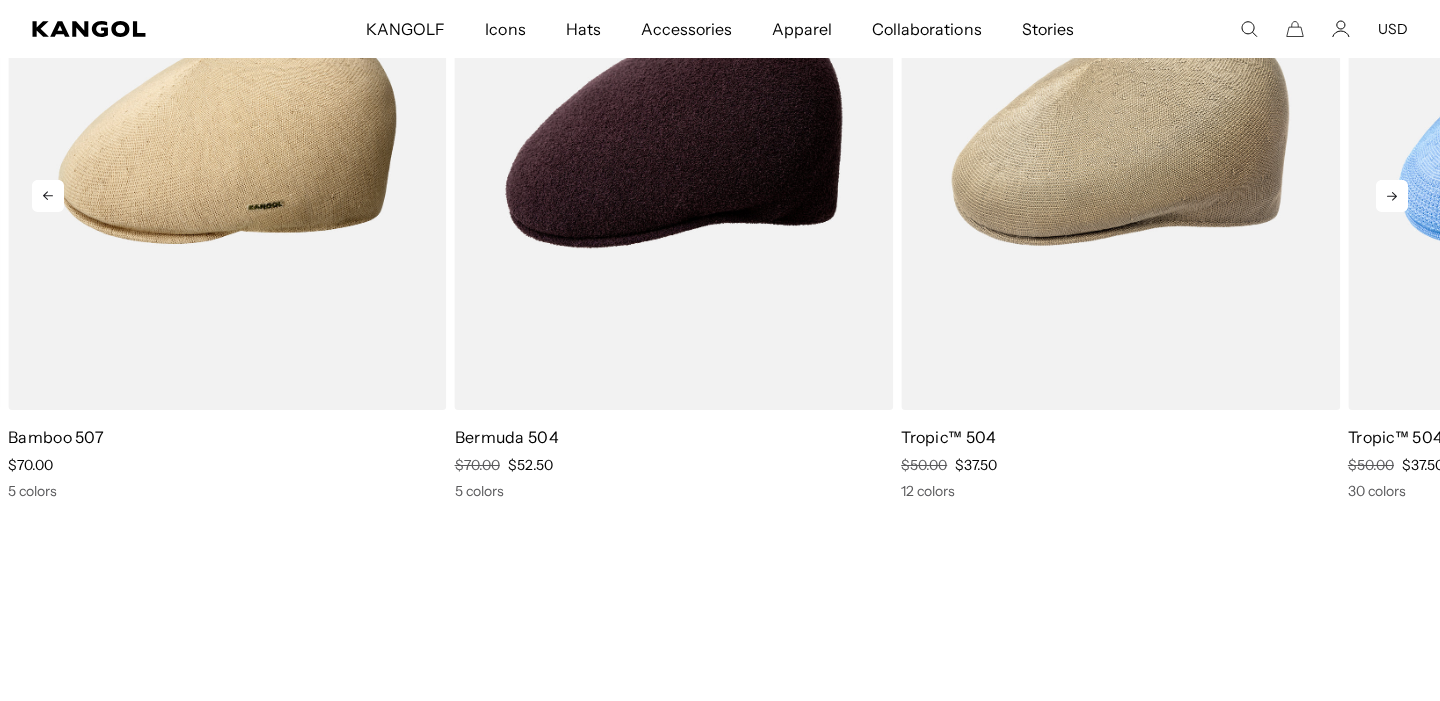 click 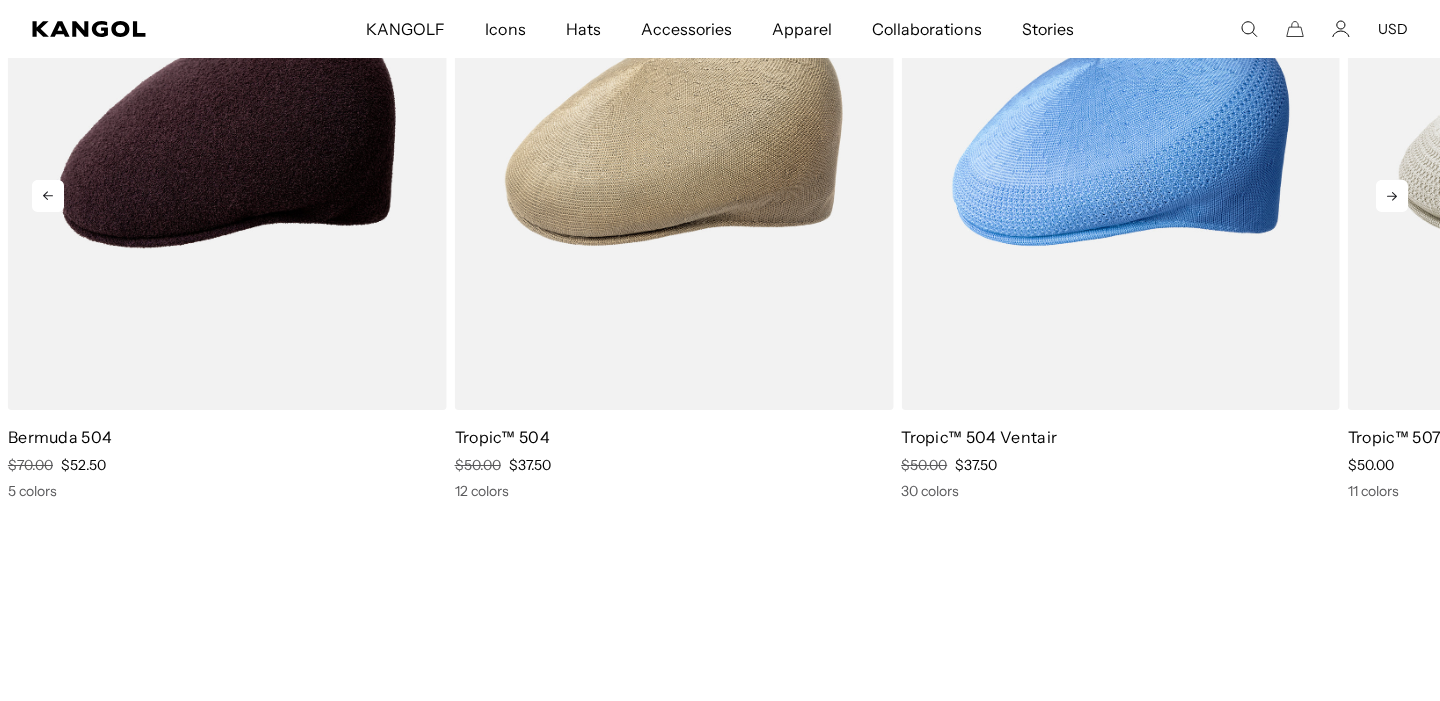 click 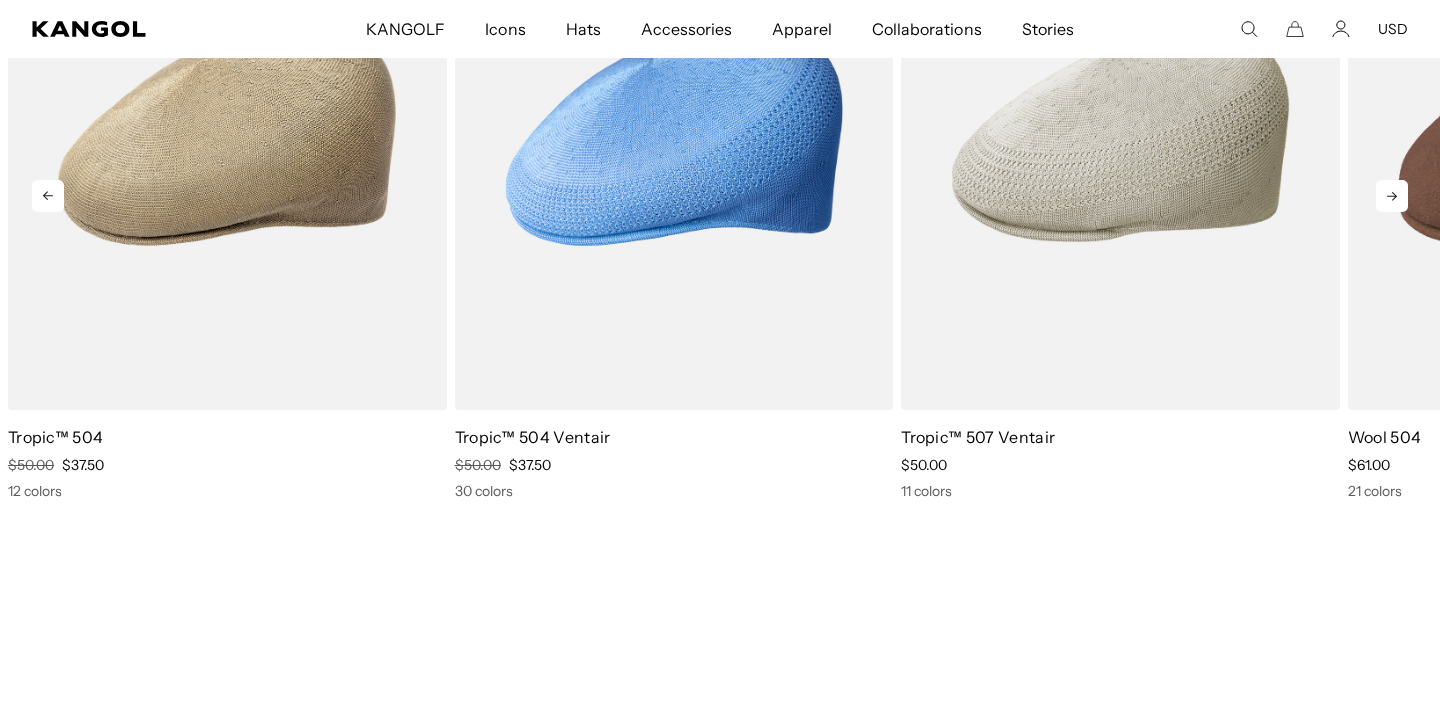 click 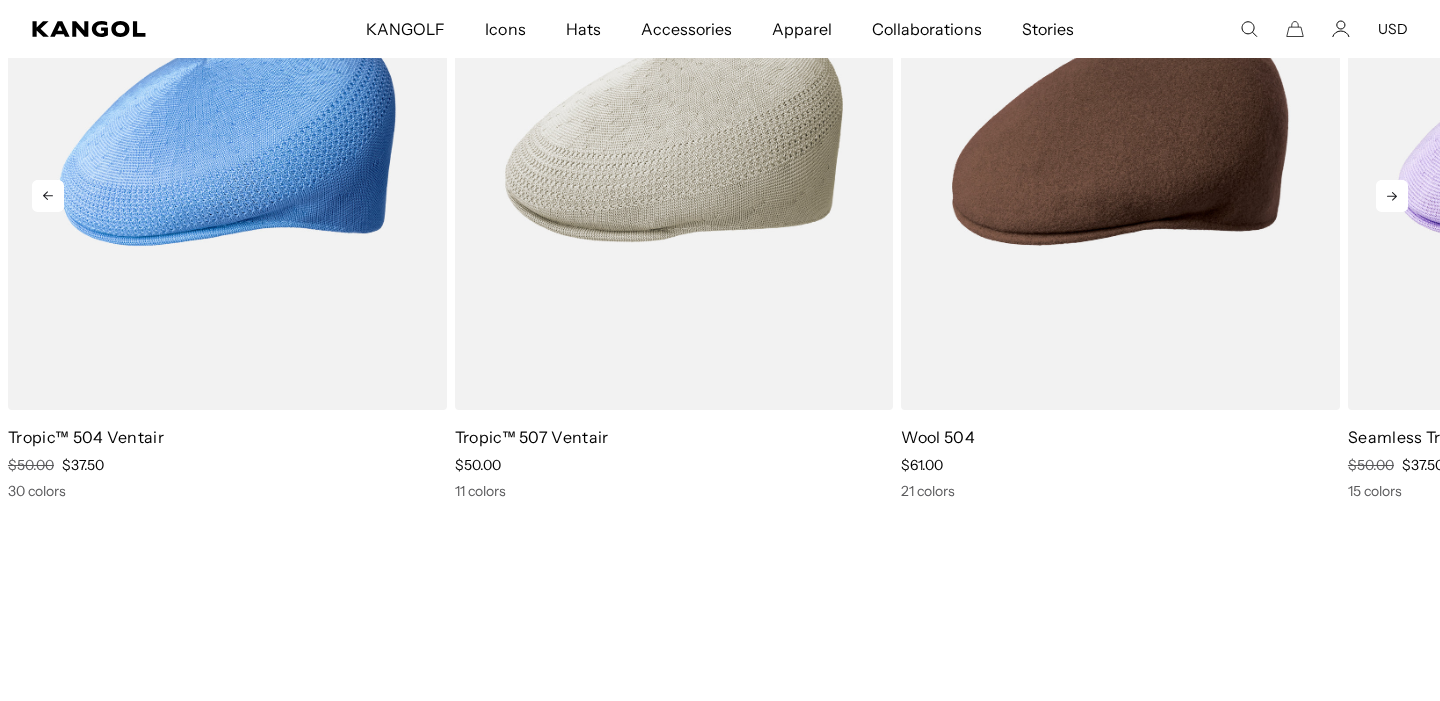 click 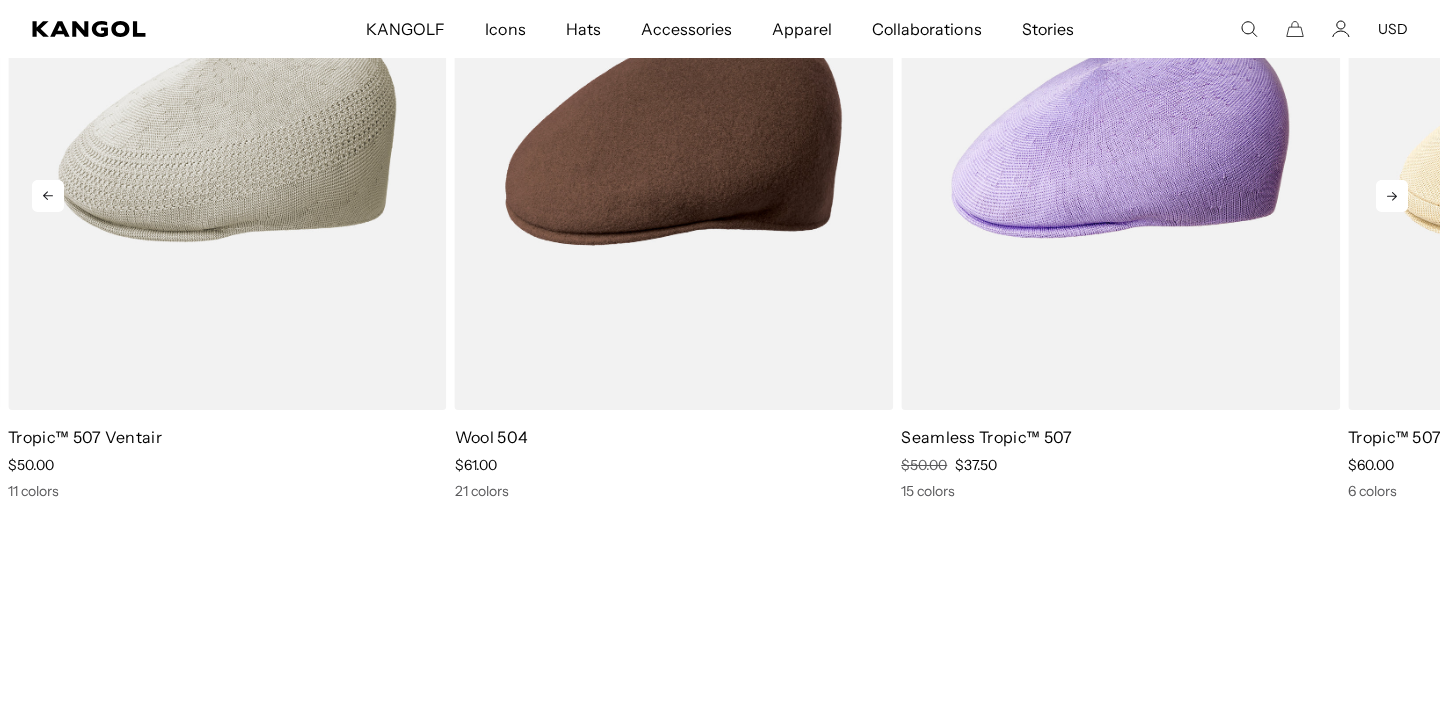 click 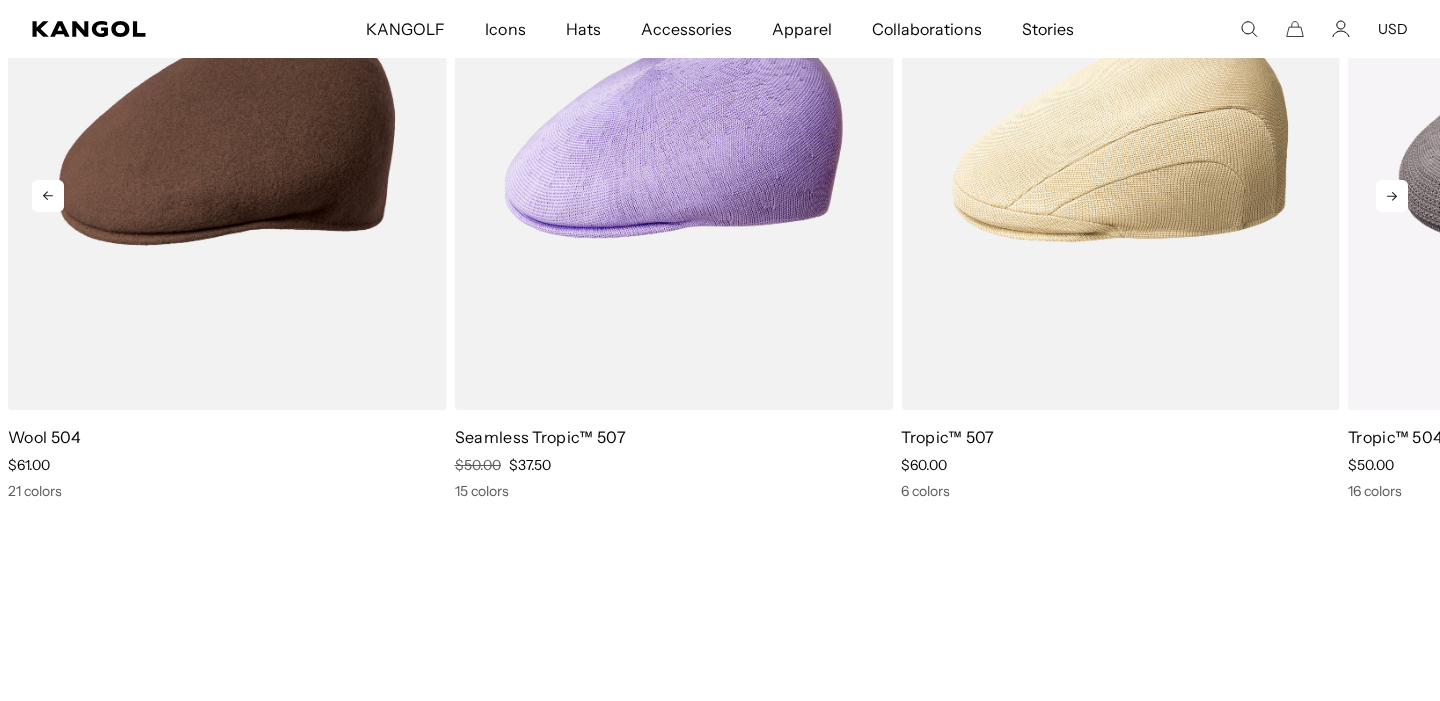 click 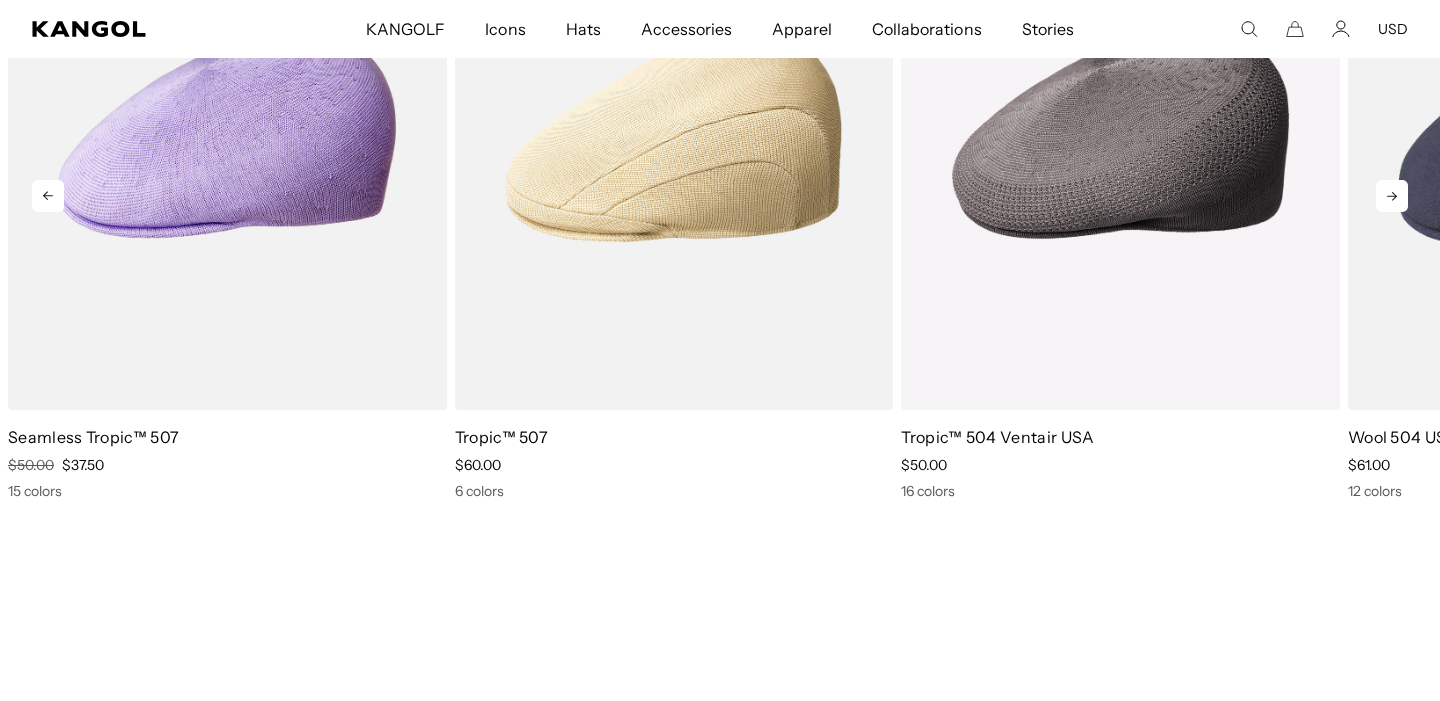 click 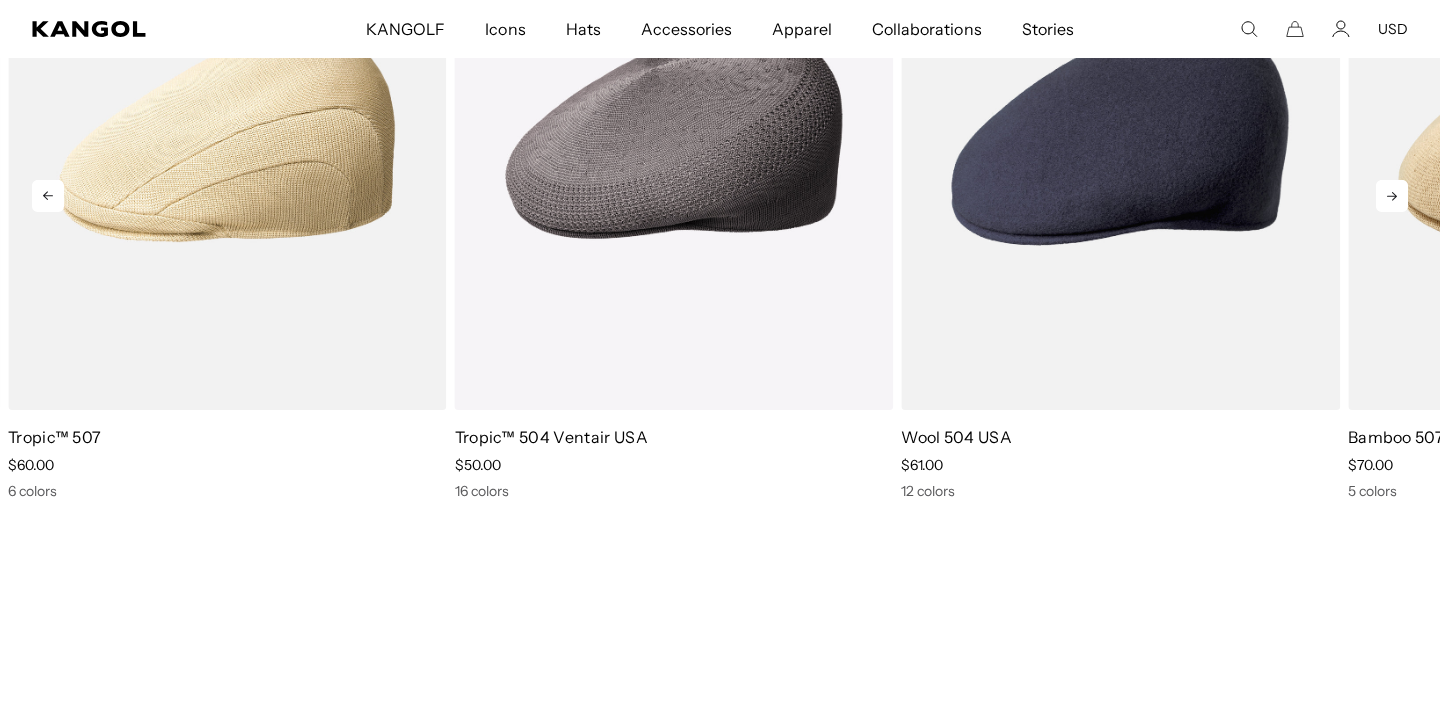 click 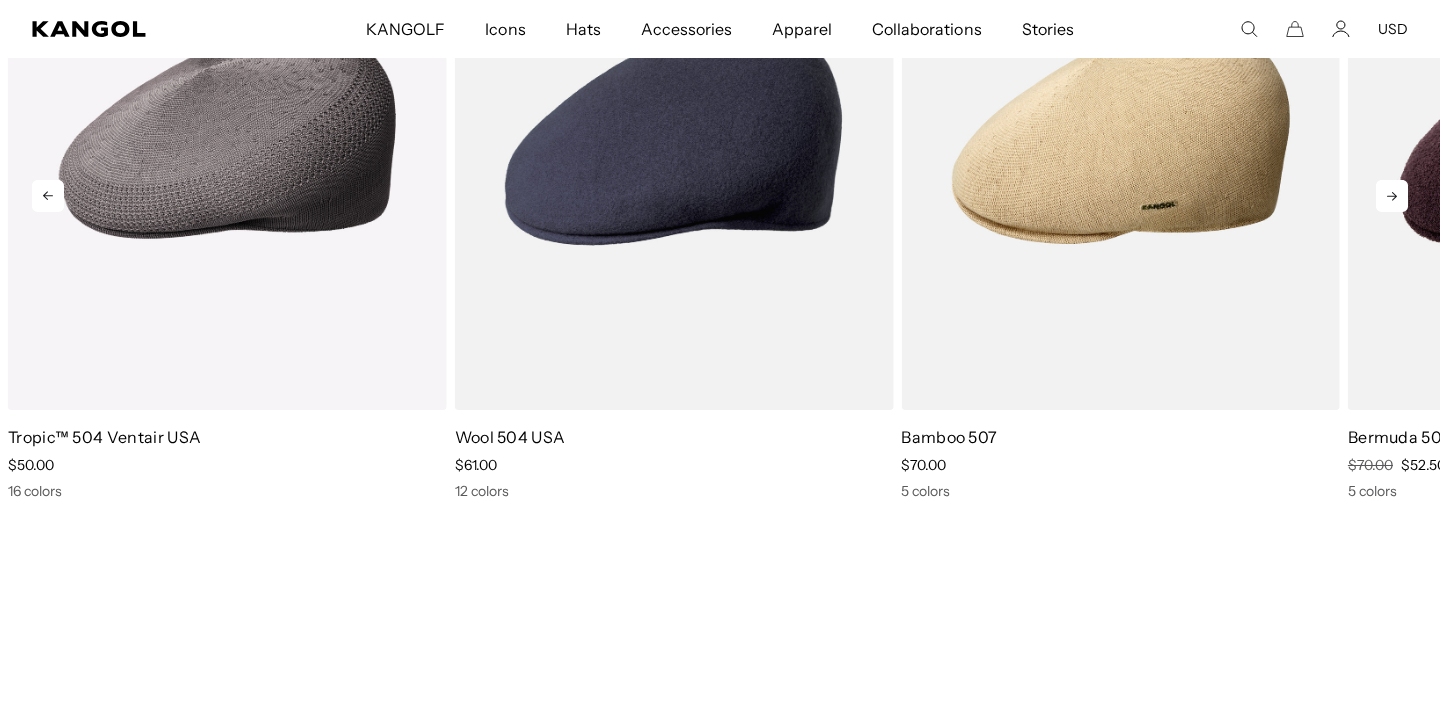 click 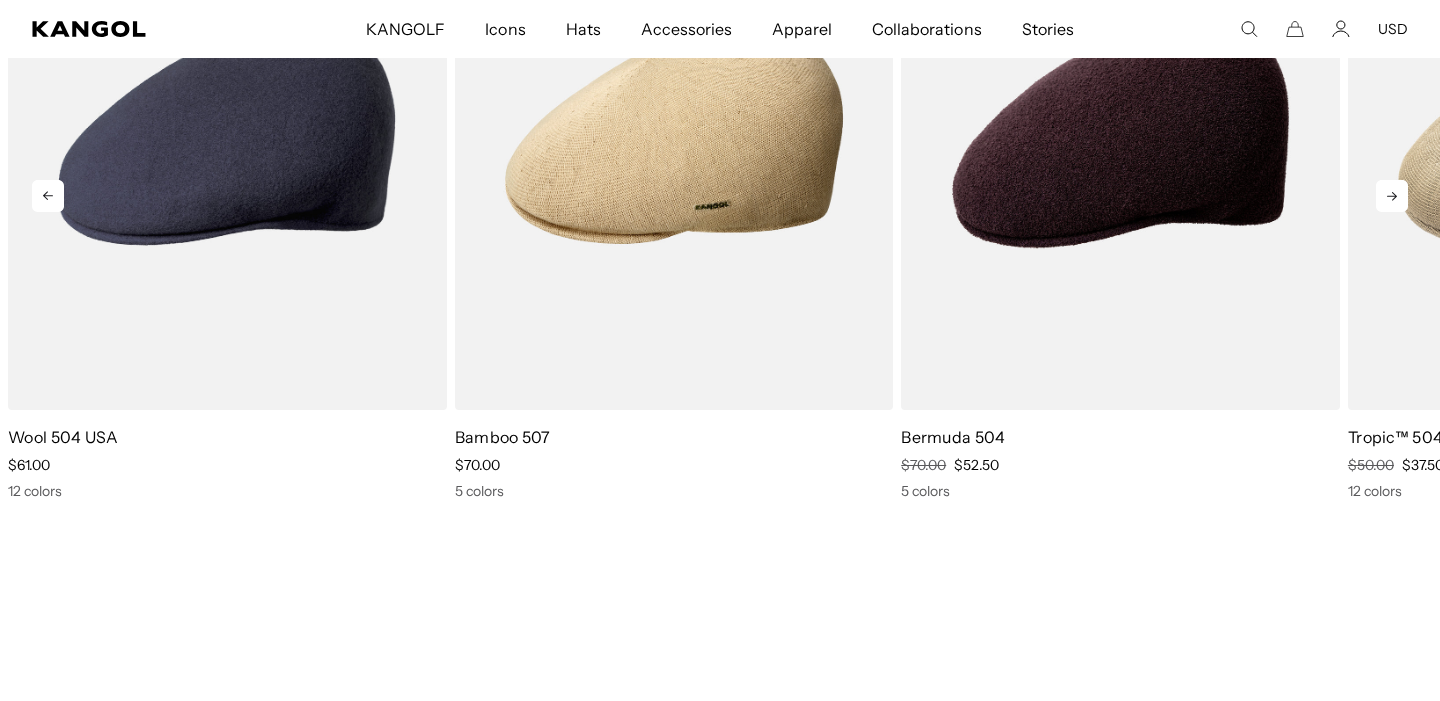 click 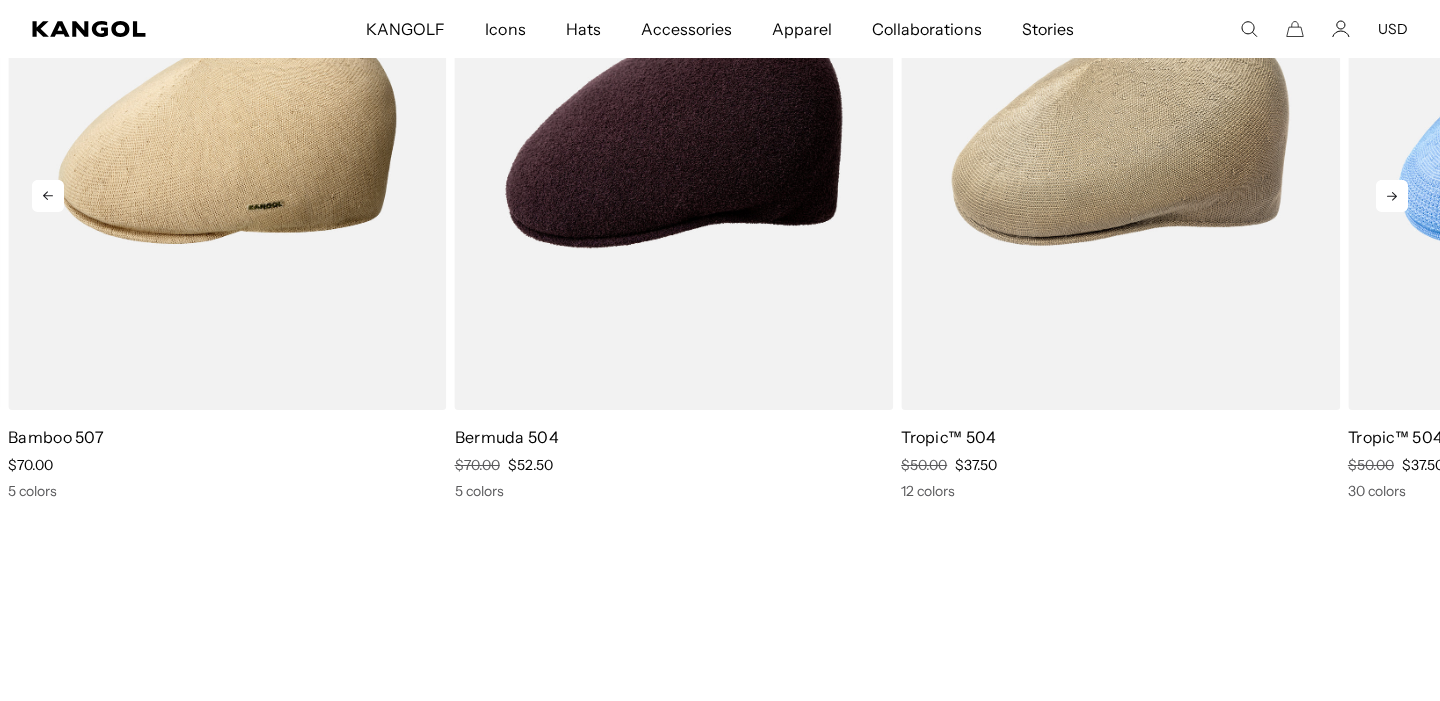 click 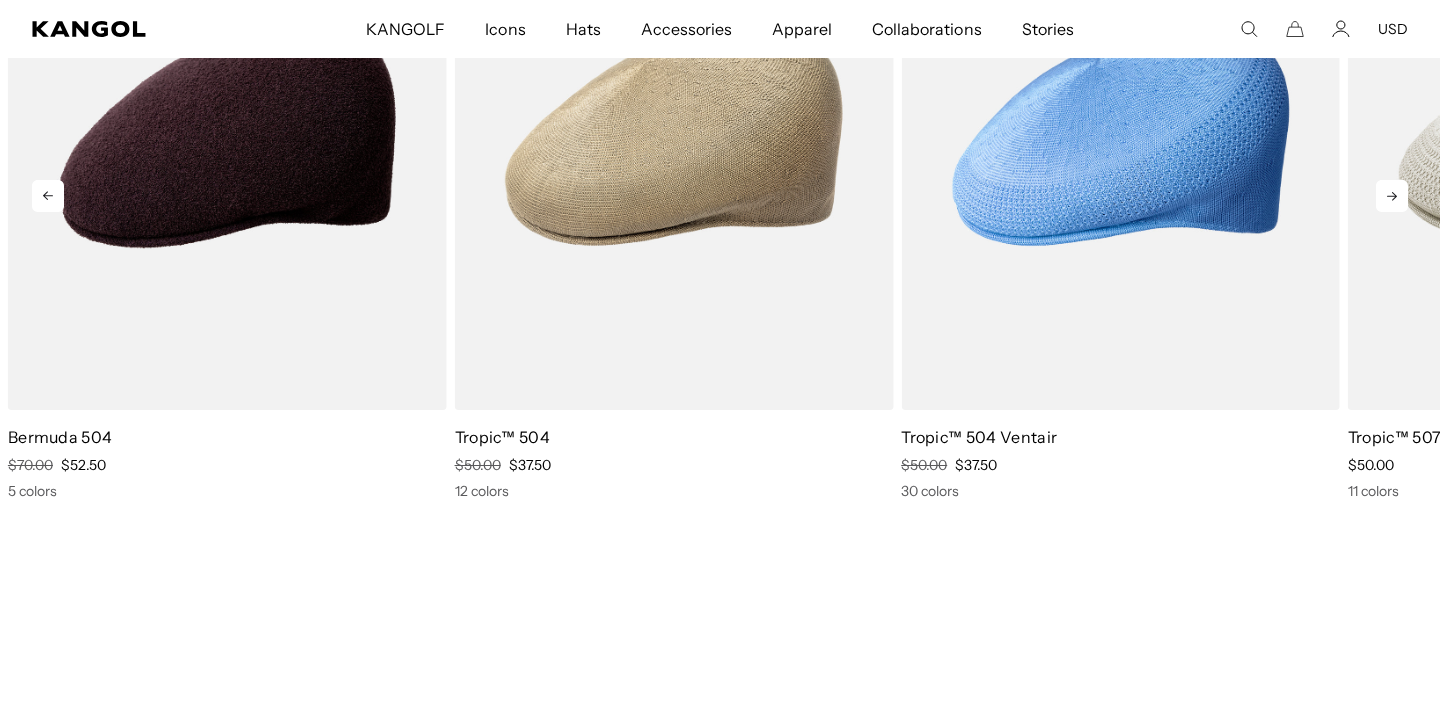 click 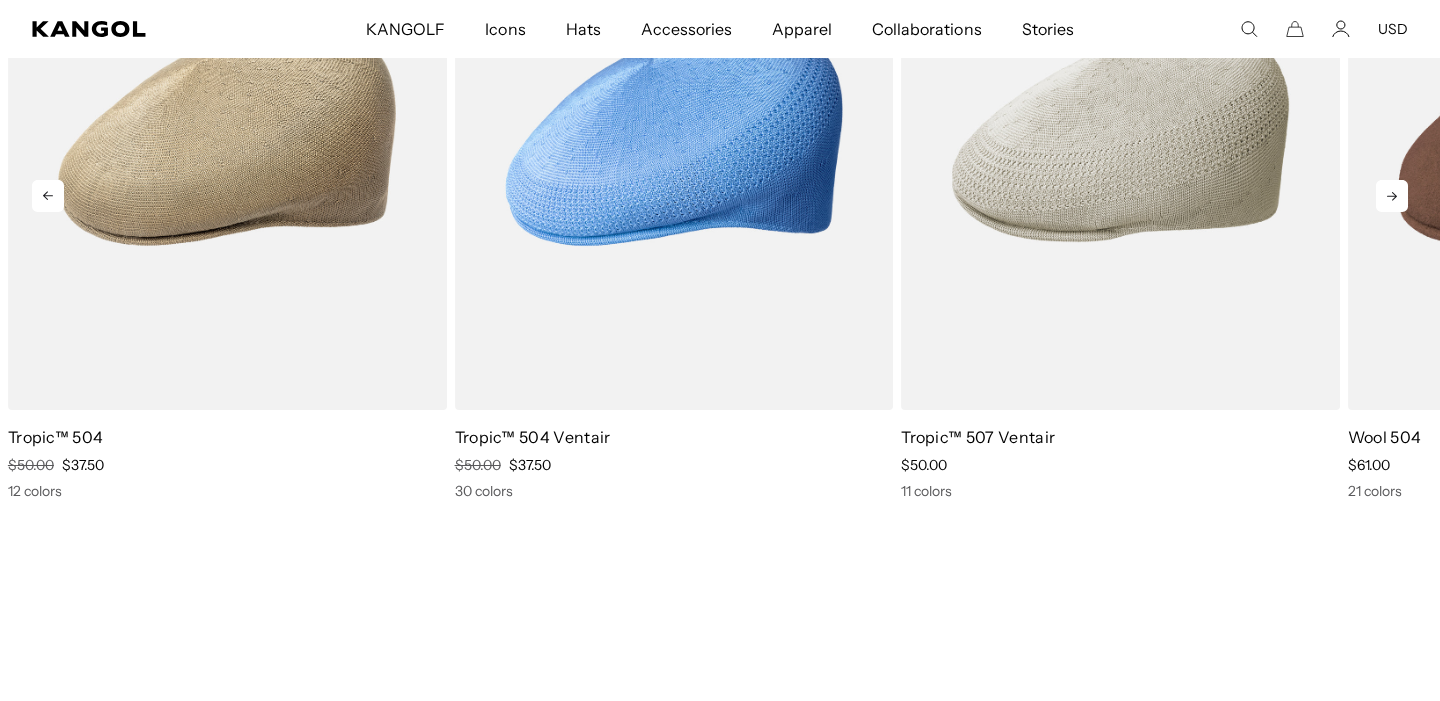click 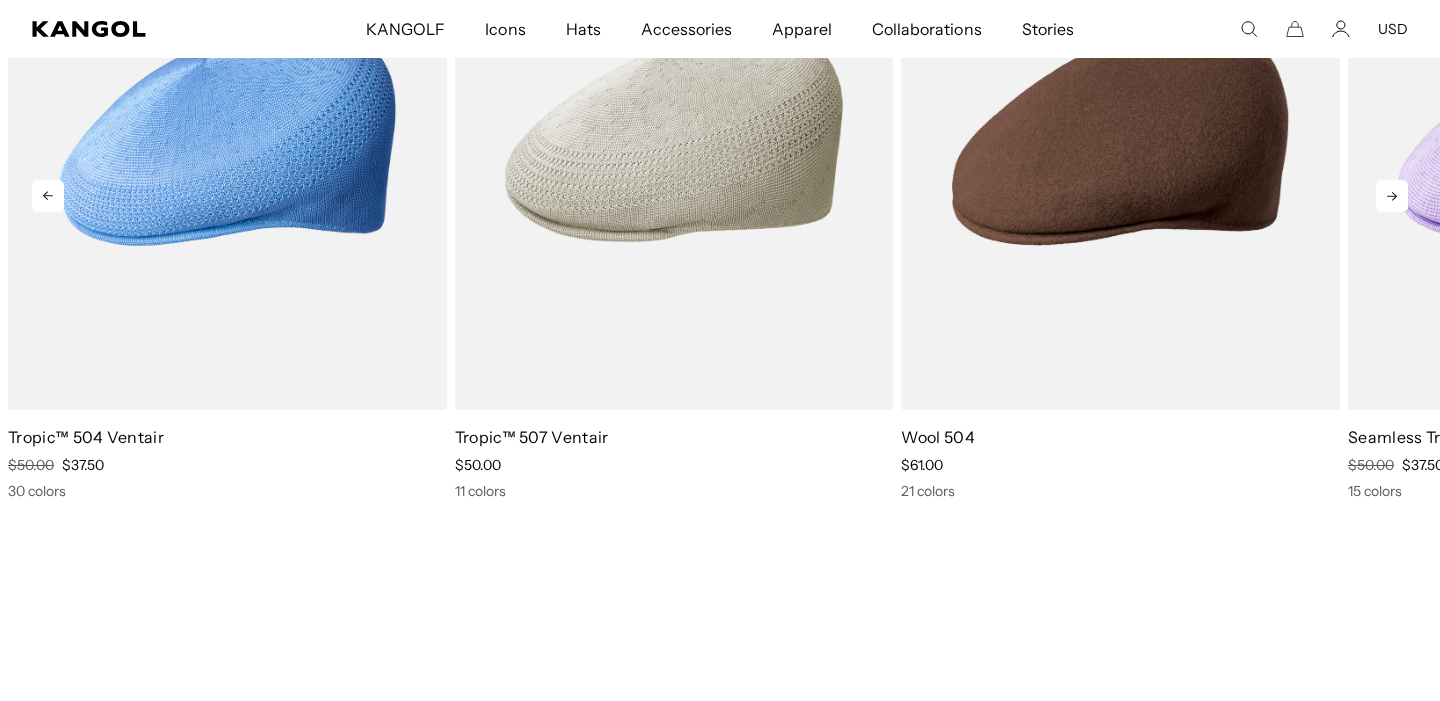 click 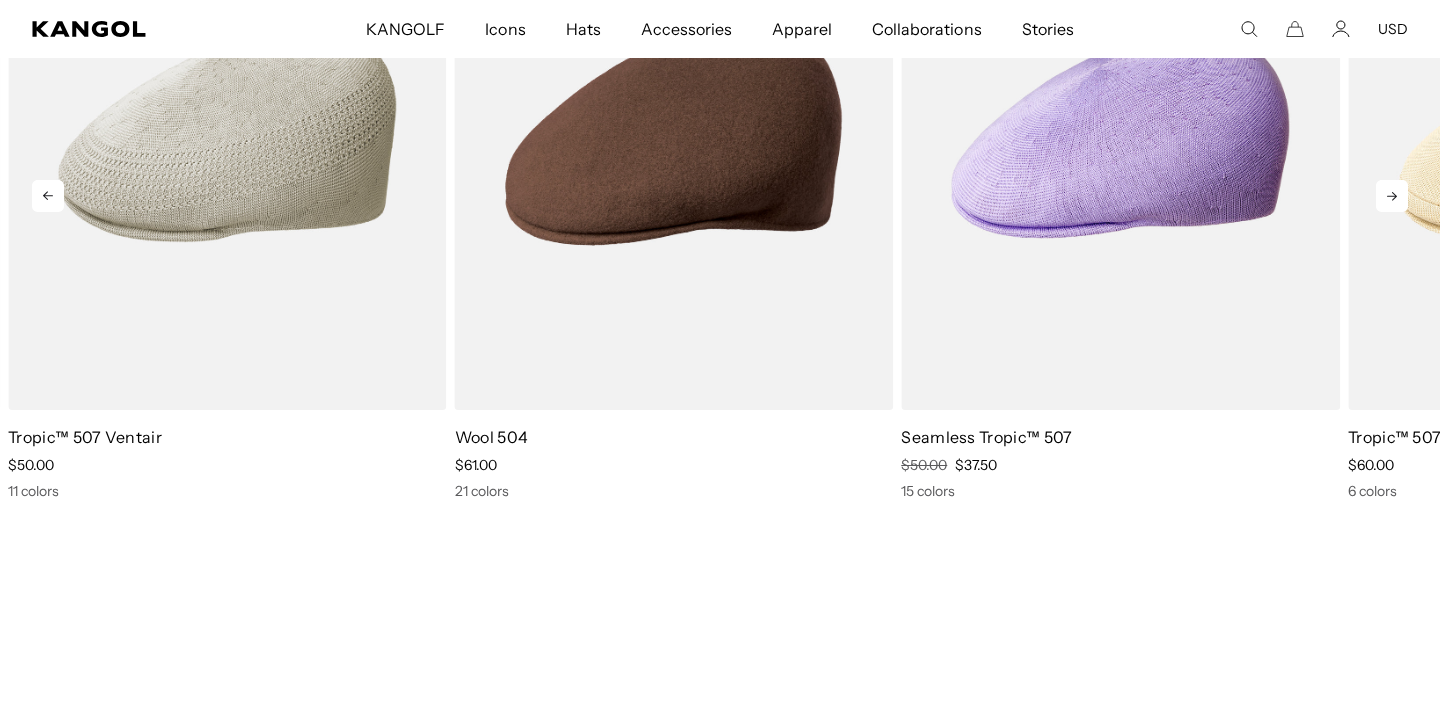 click 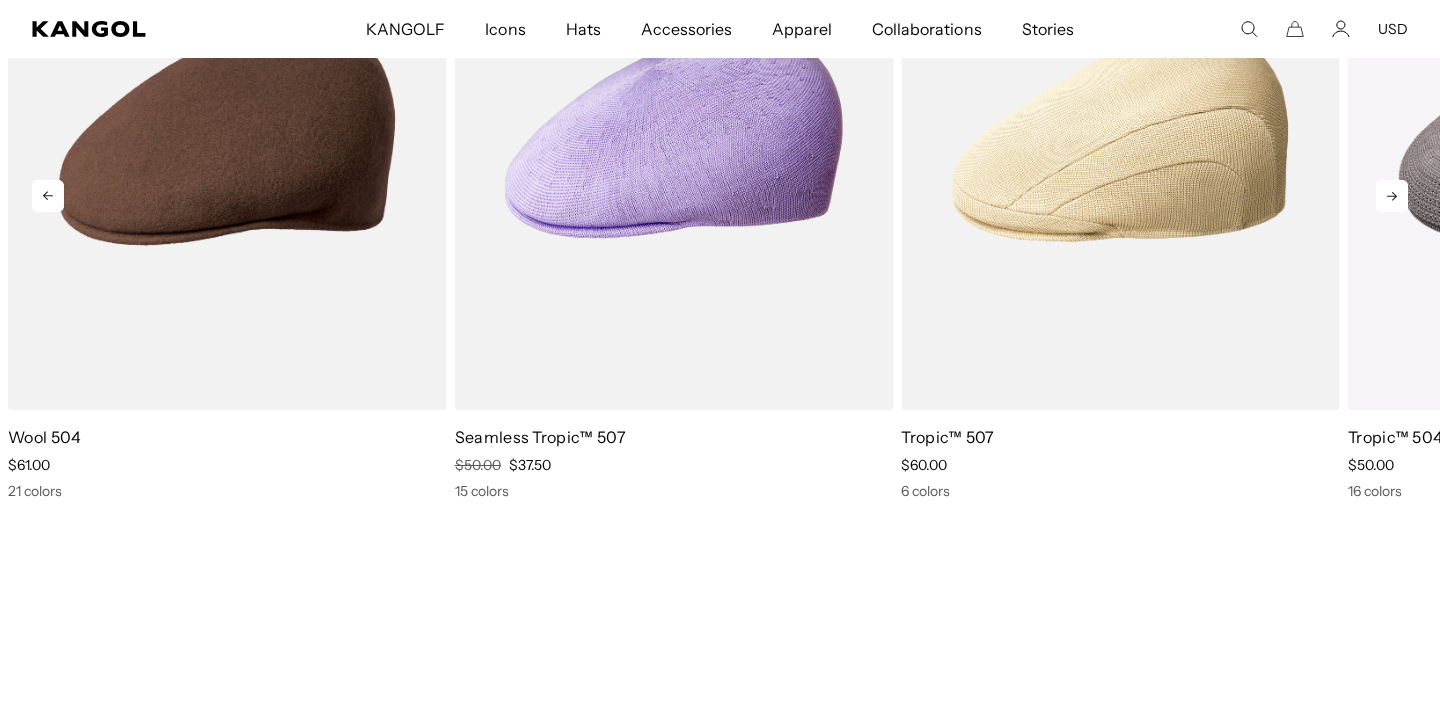 click 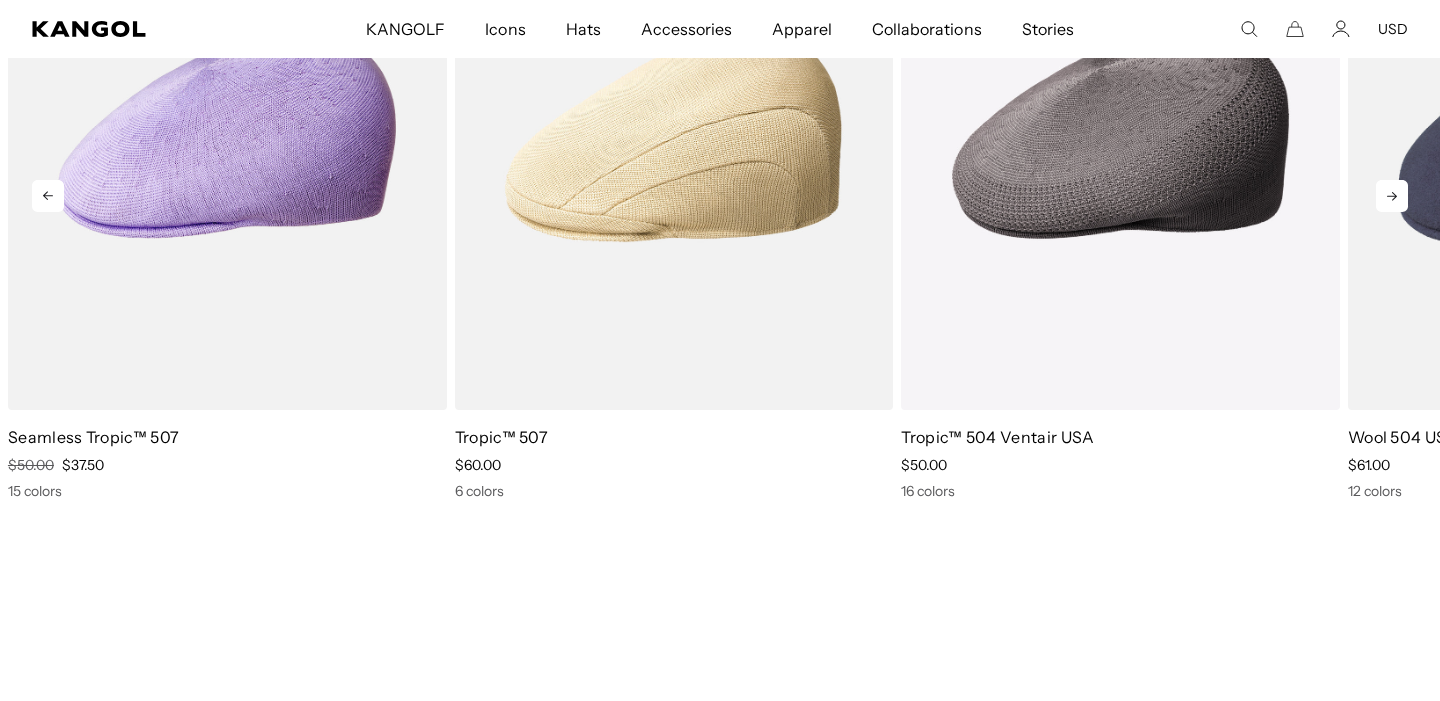 click 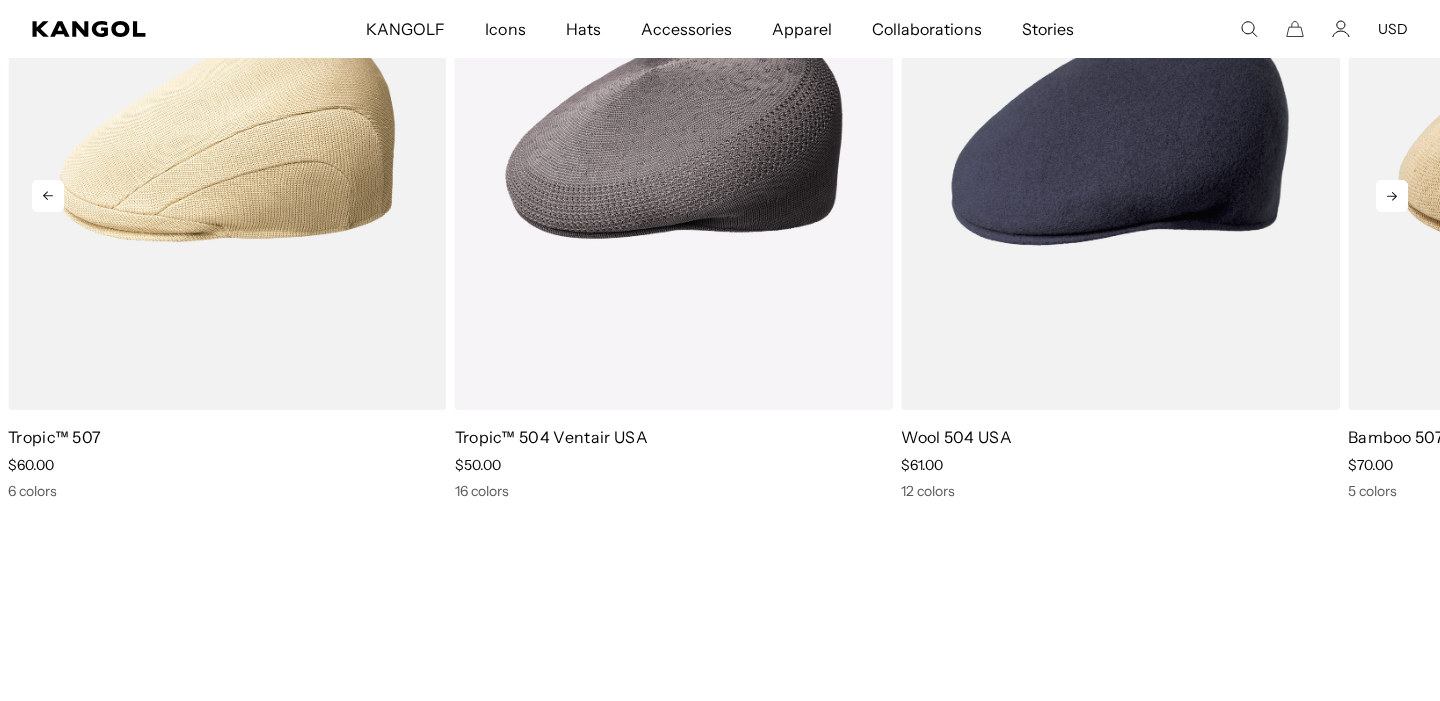 click 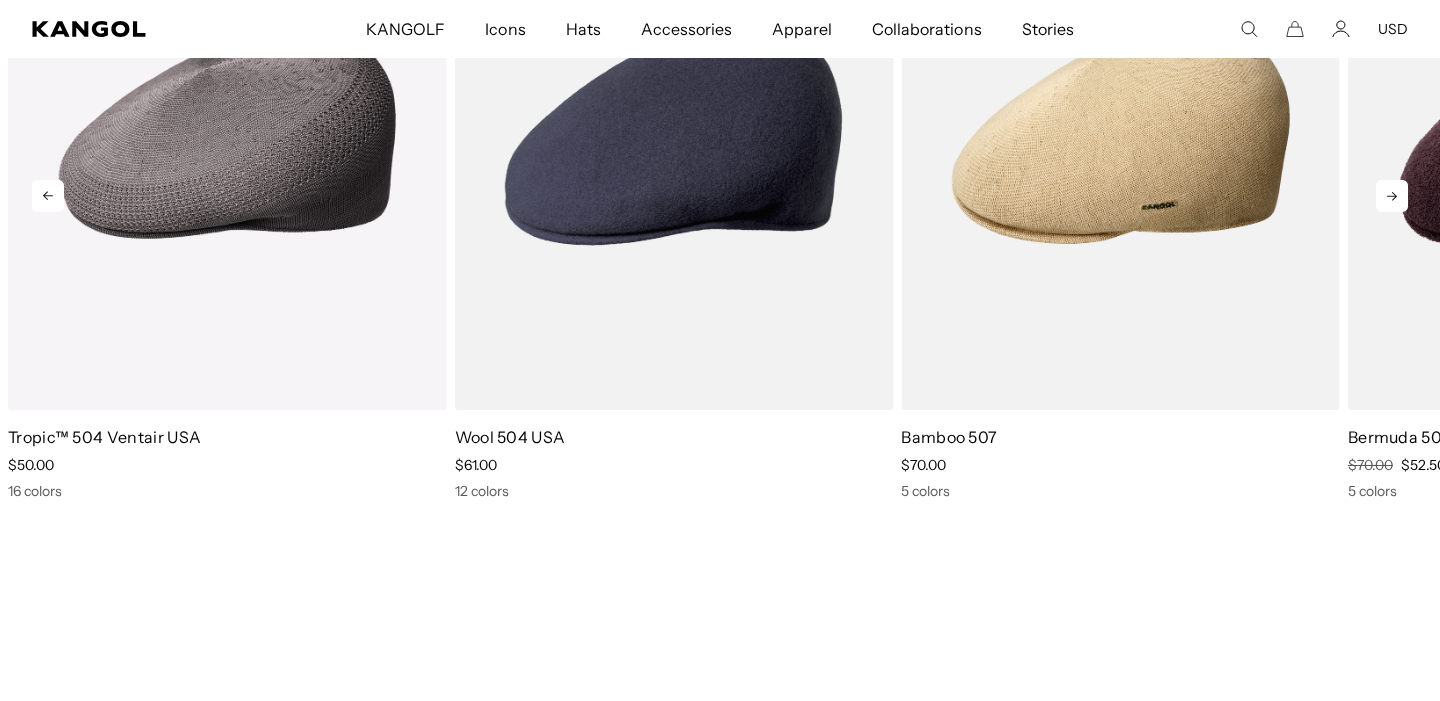 click 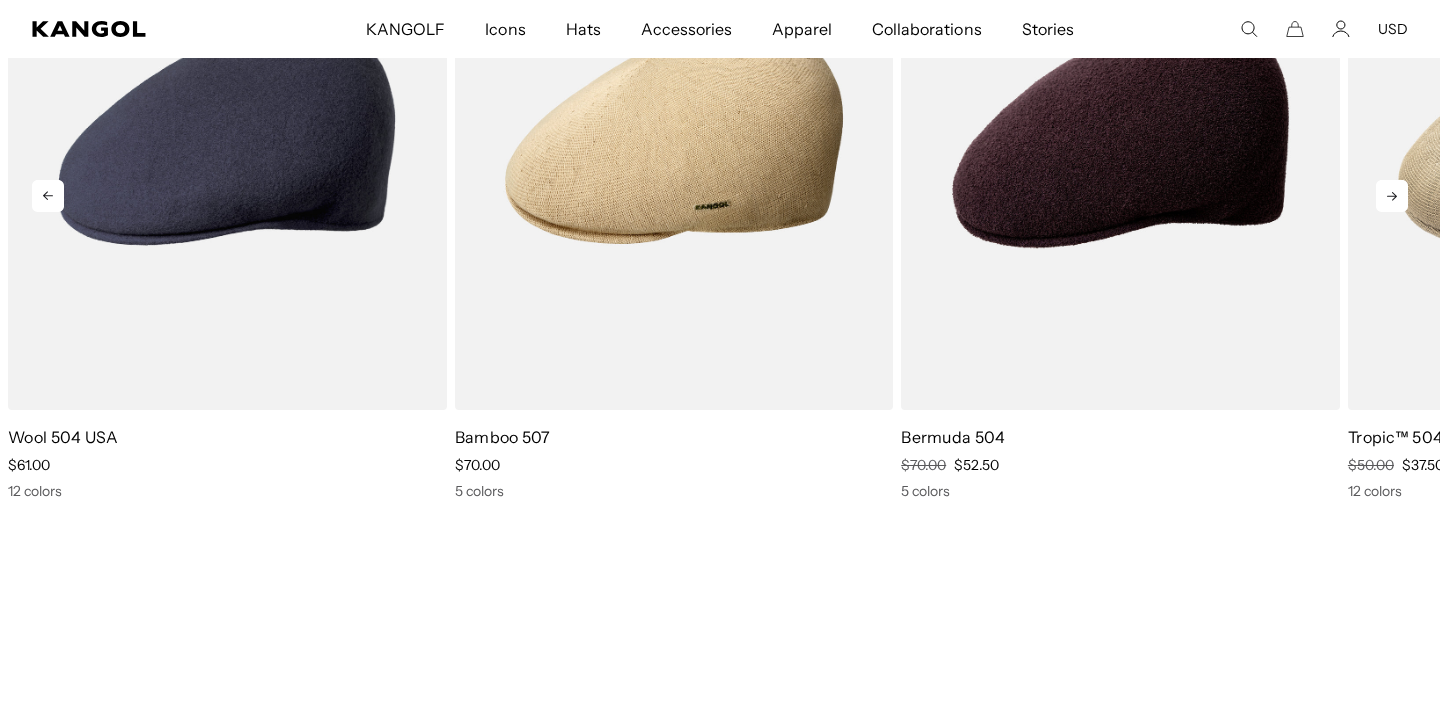 click 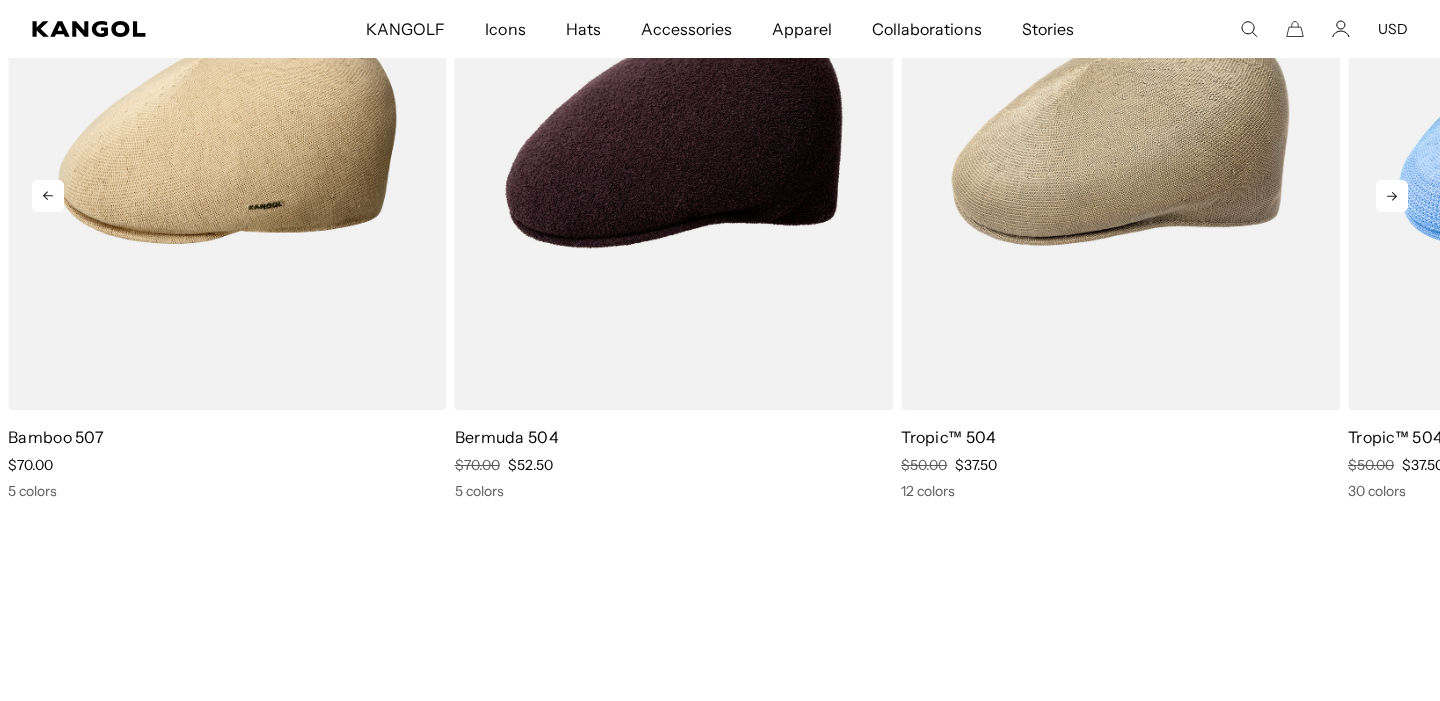 scroll, scrollTop: 0, scrollLeft: 0, axis: both 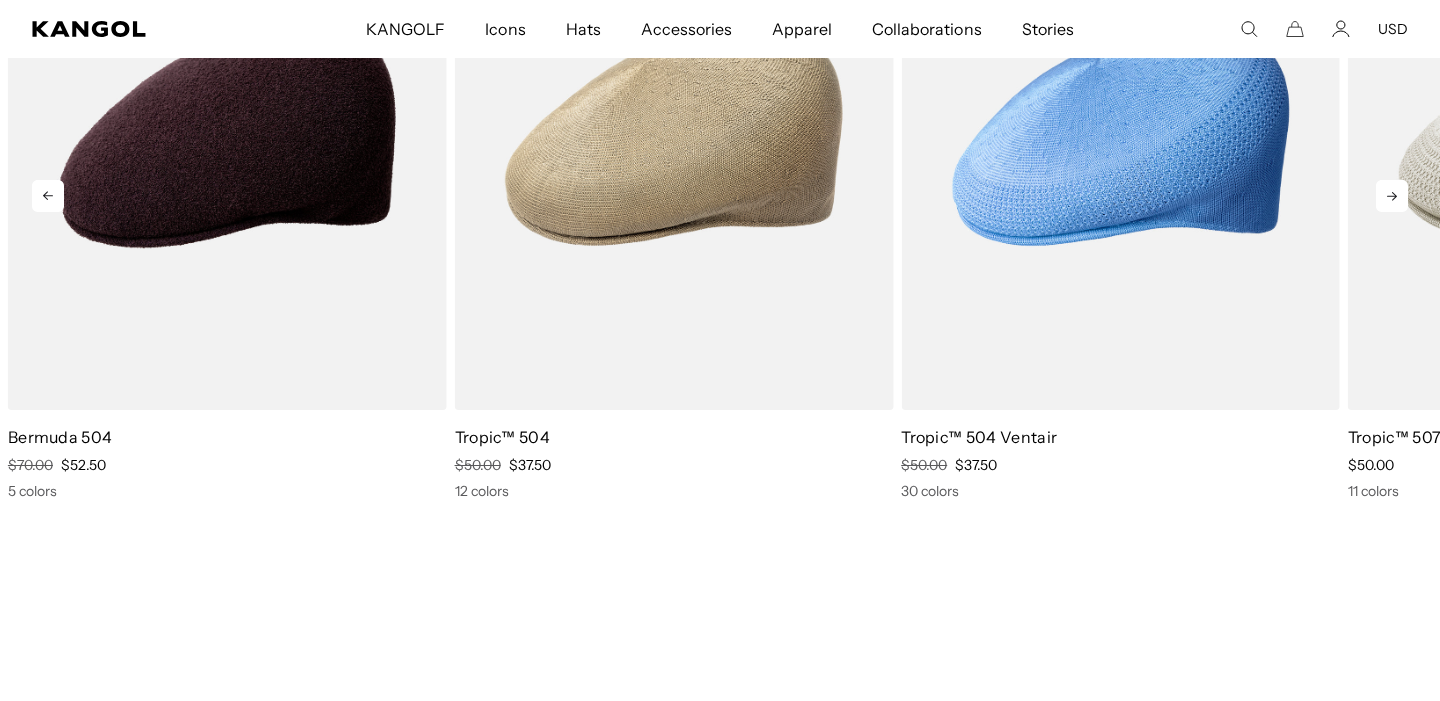 click 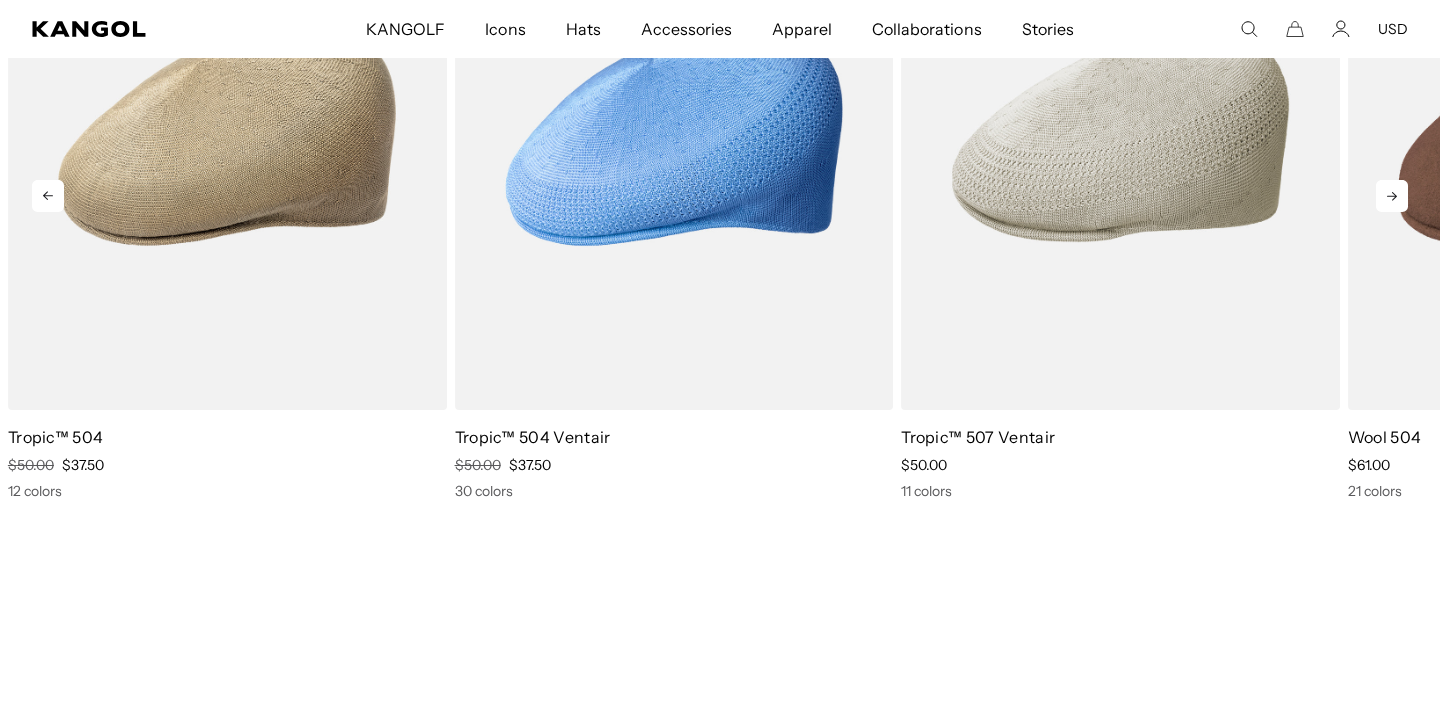click 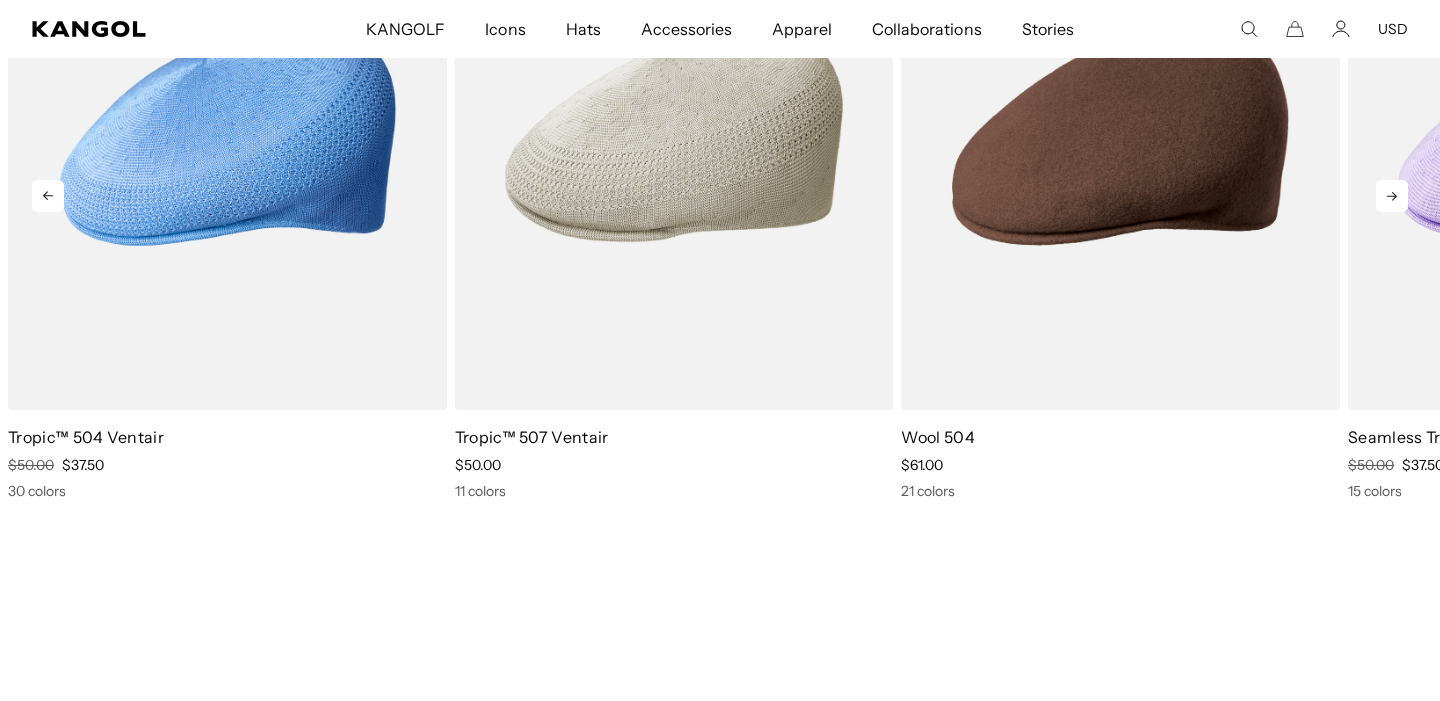click 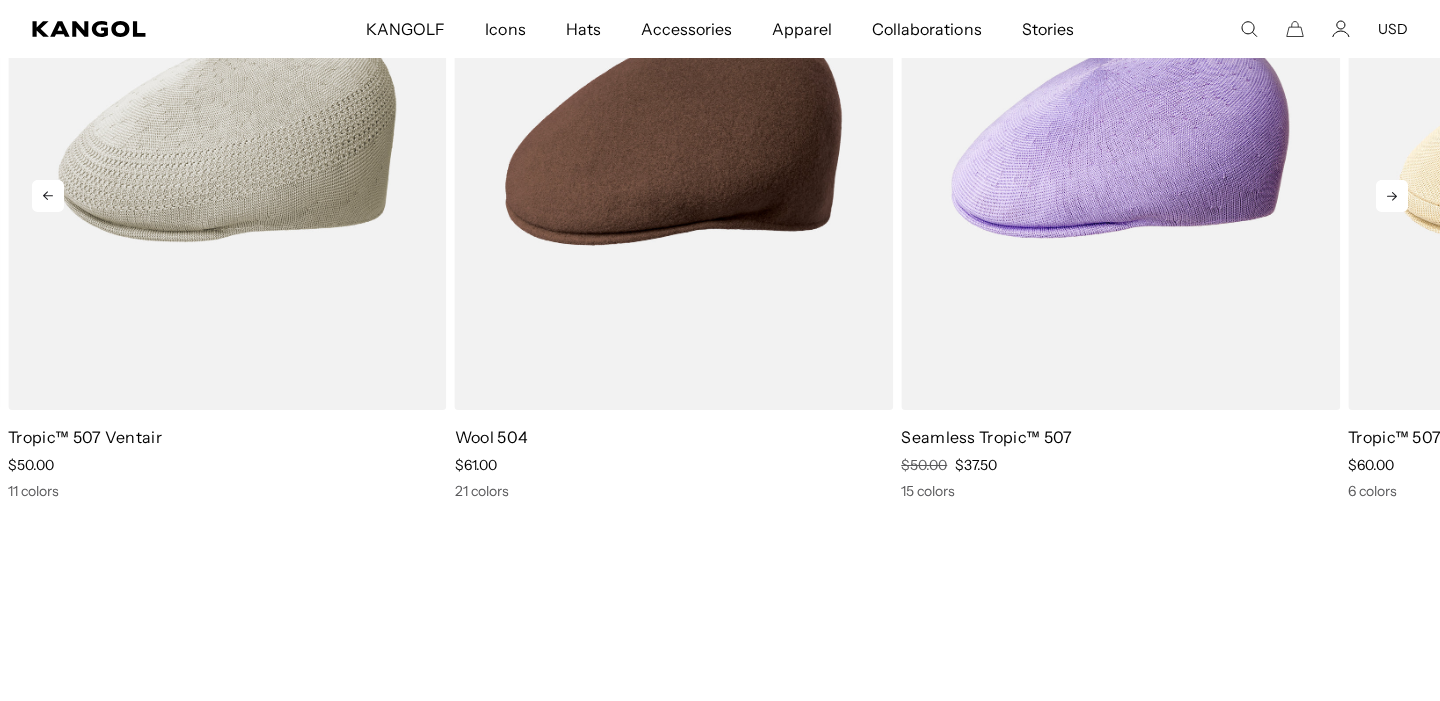 click 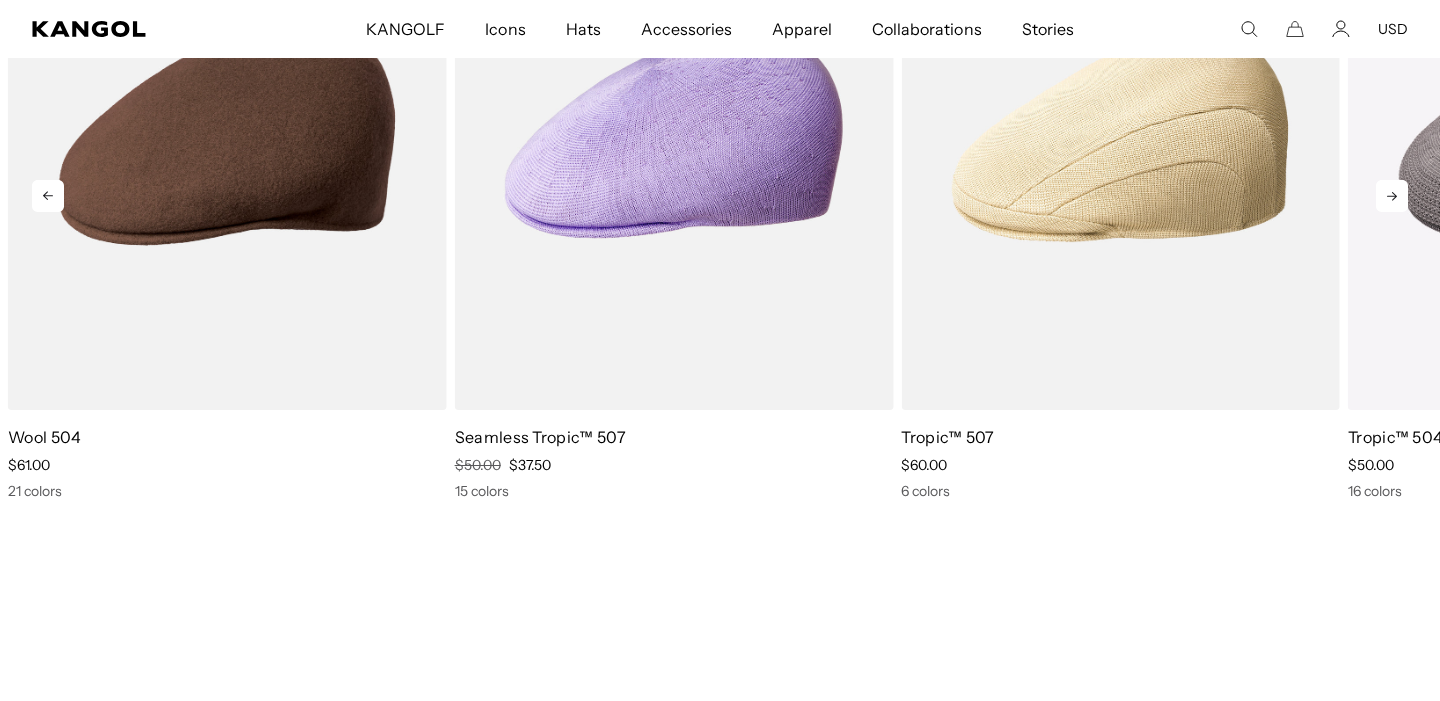 click 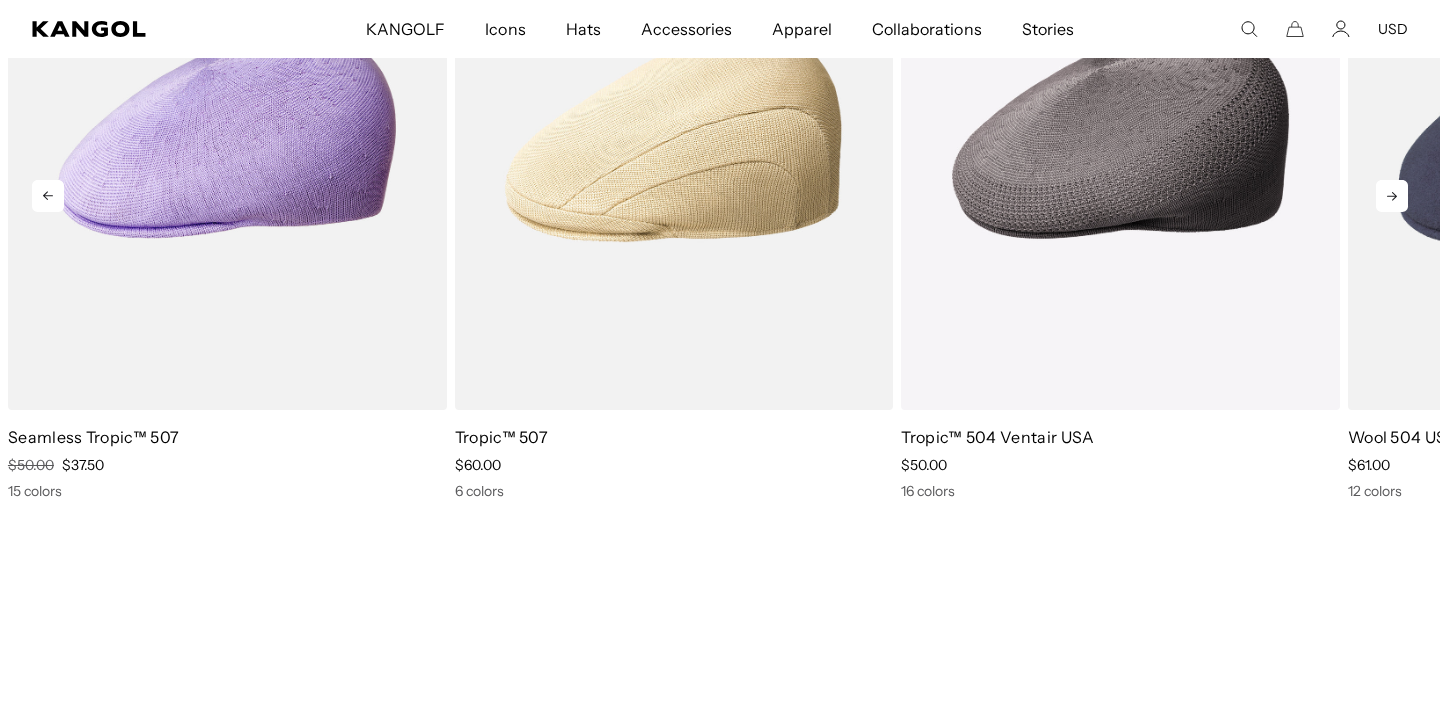 click 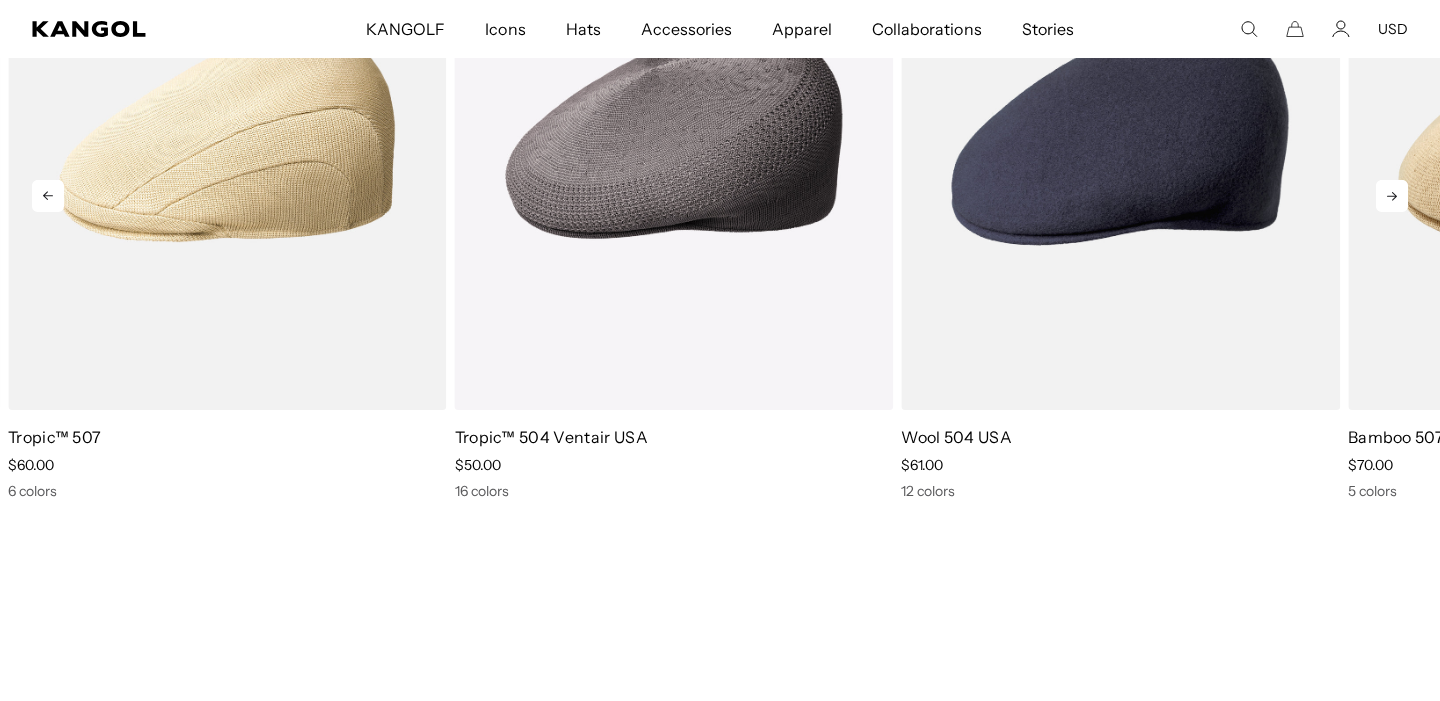click 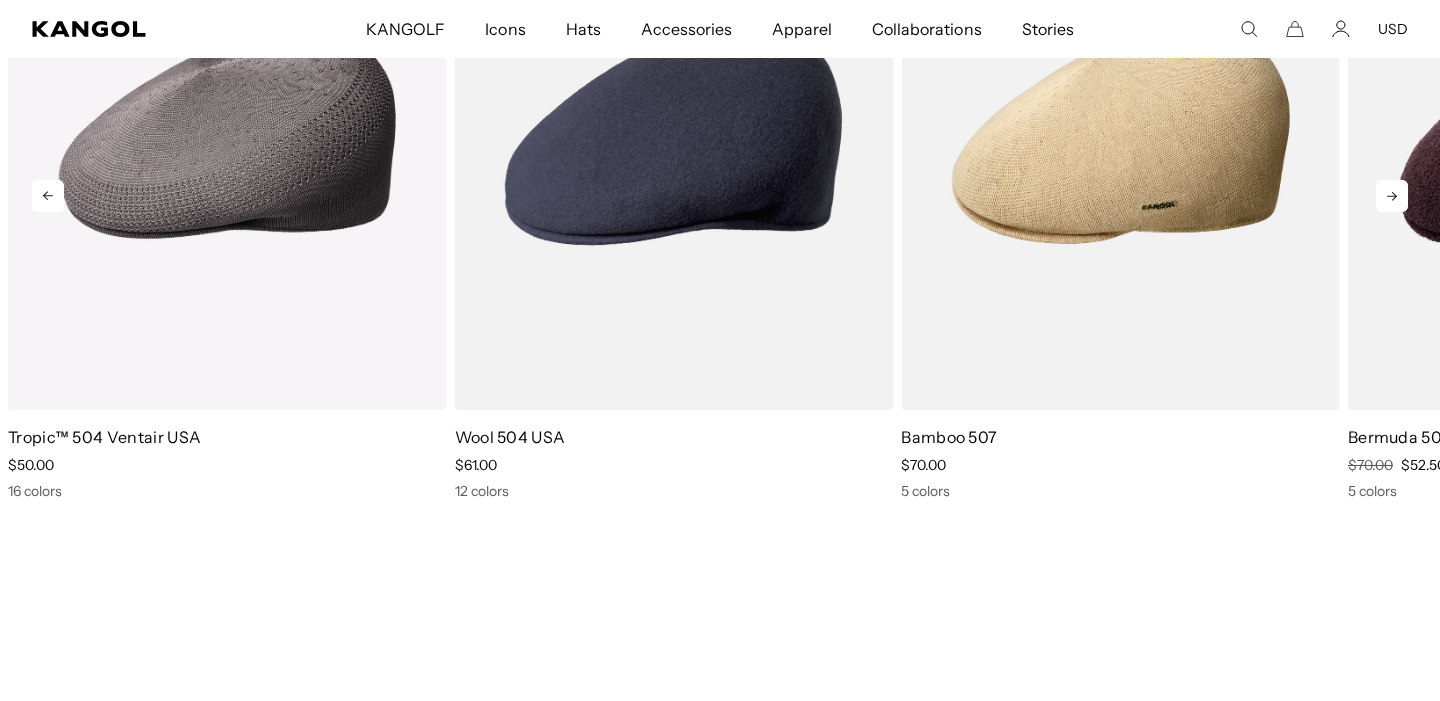 scroll, scrollTop: 0, scrollLeft: 412, axis: horizontal 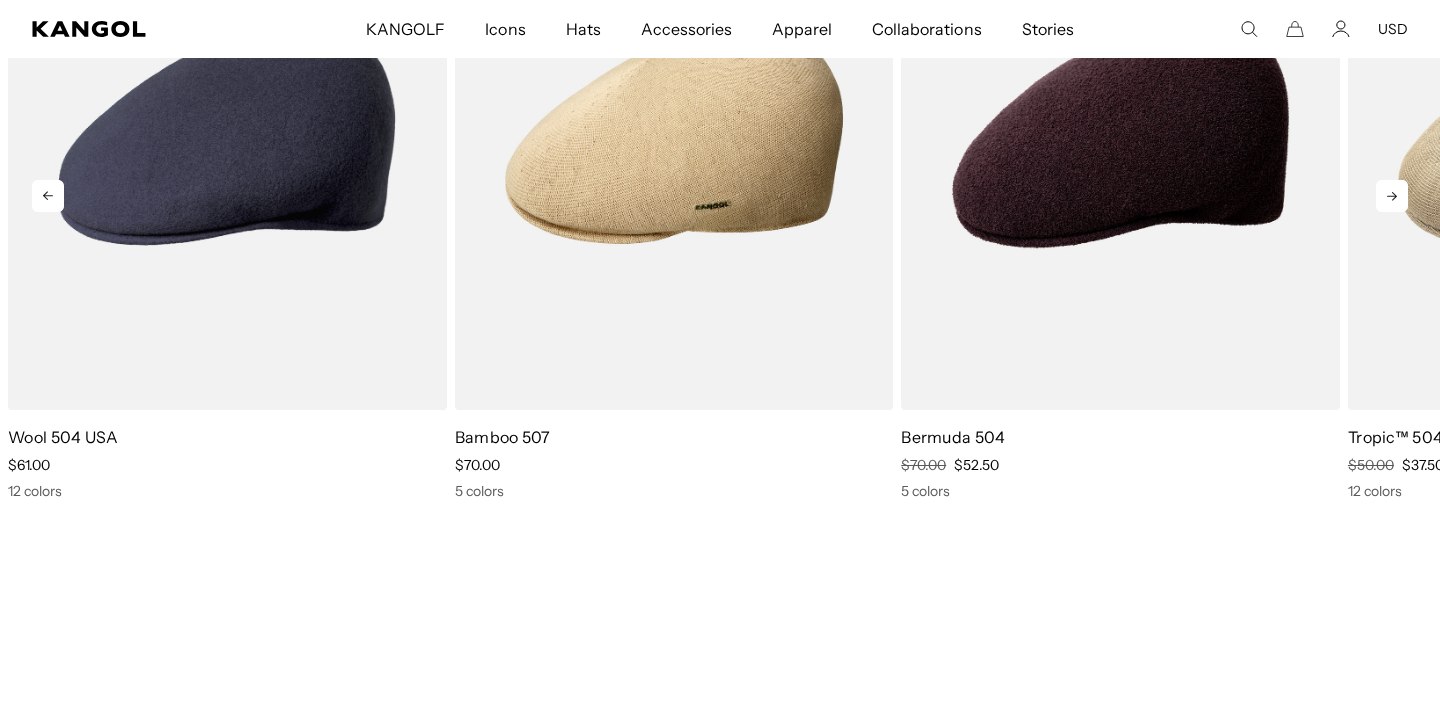 click 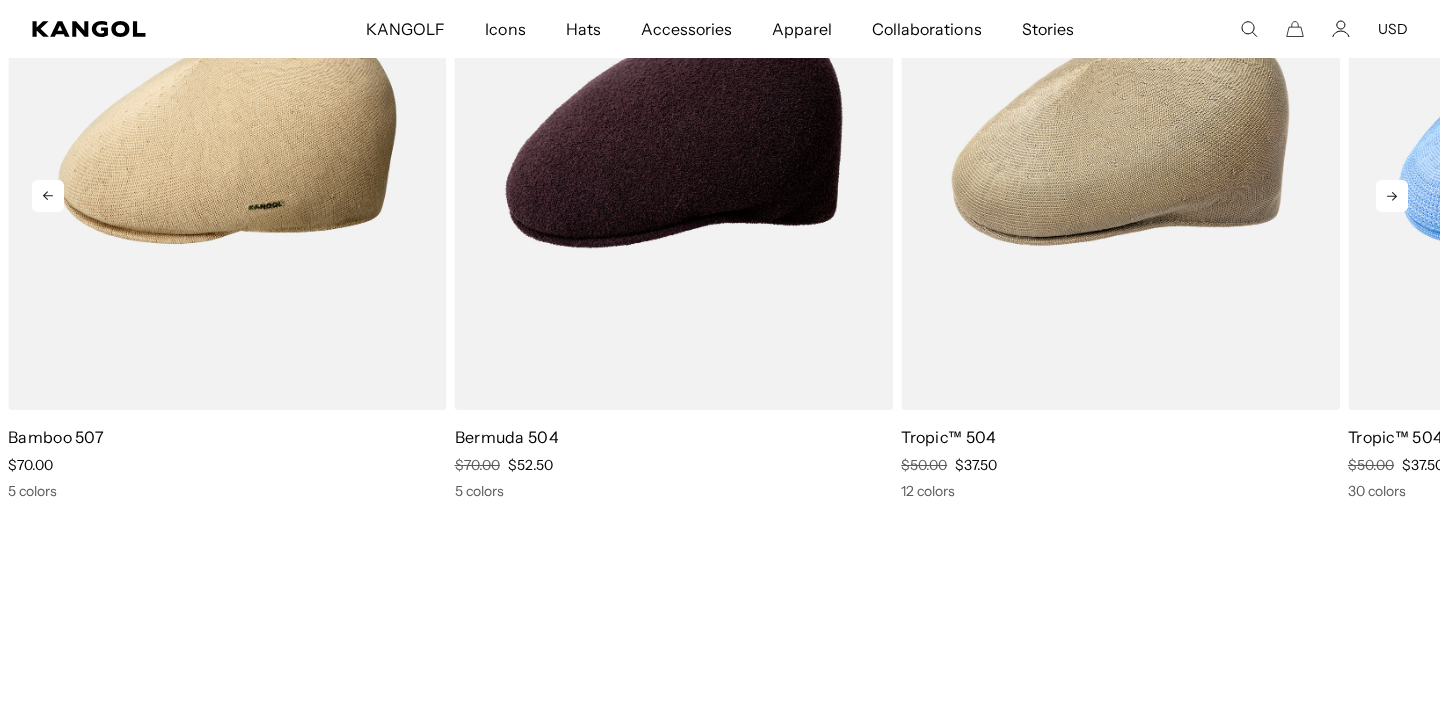 click 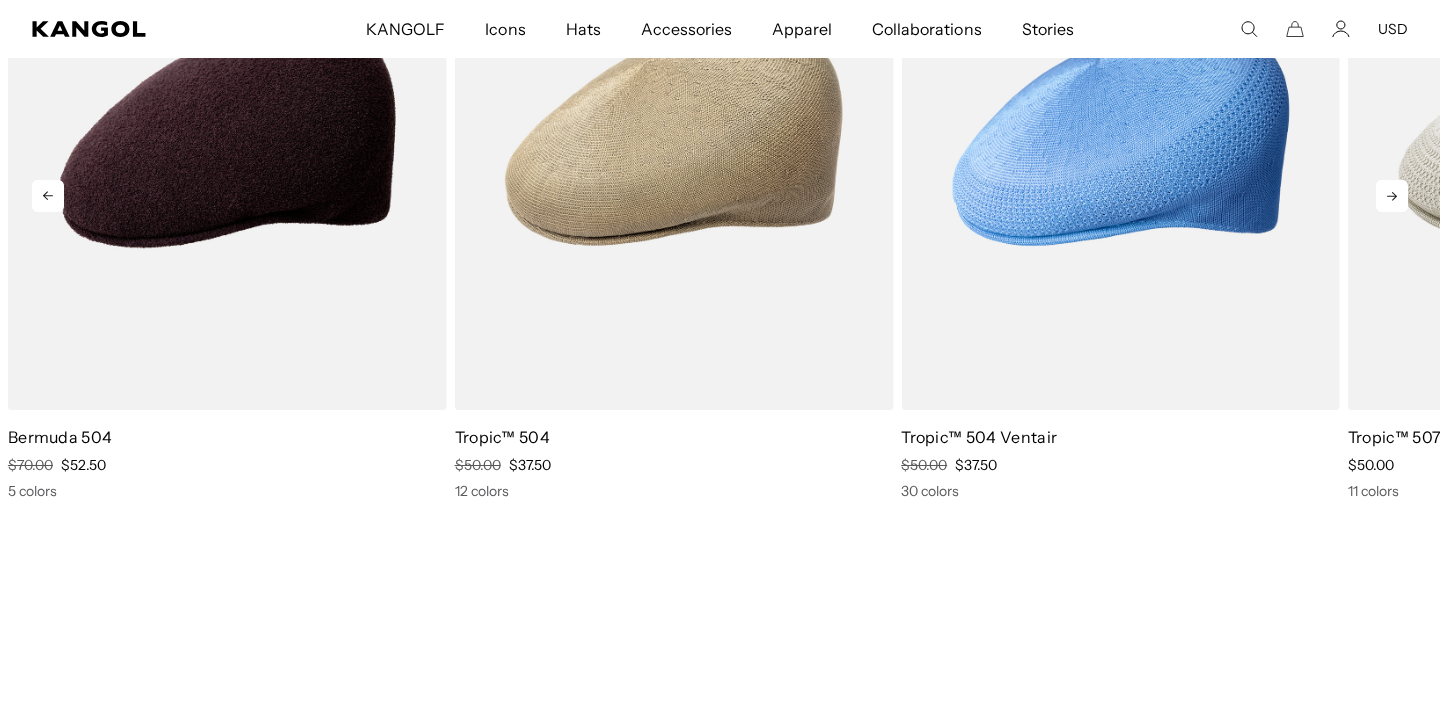click 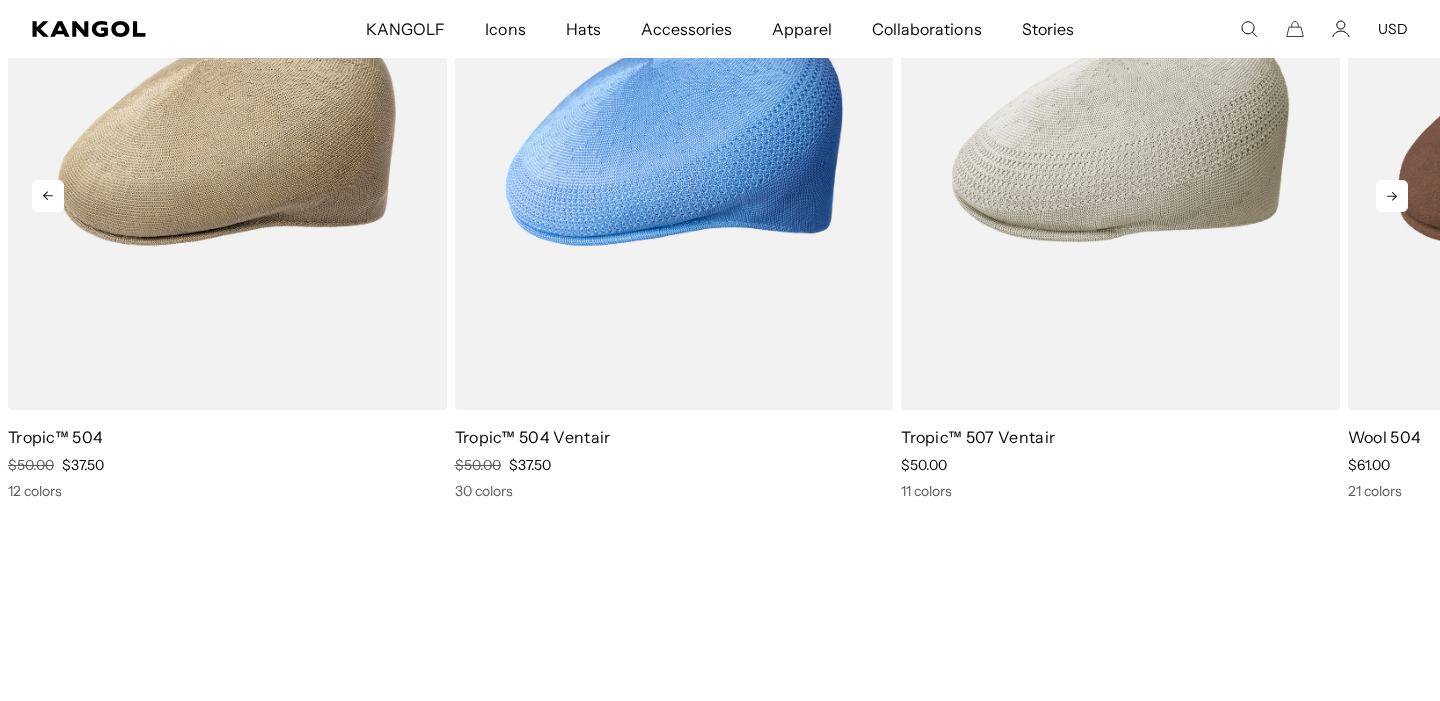 click 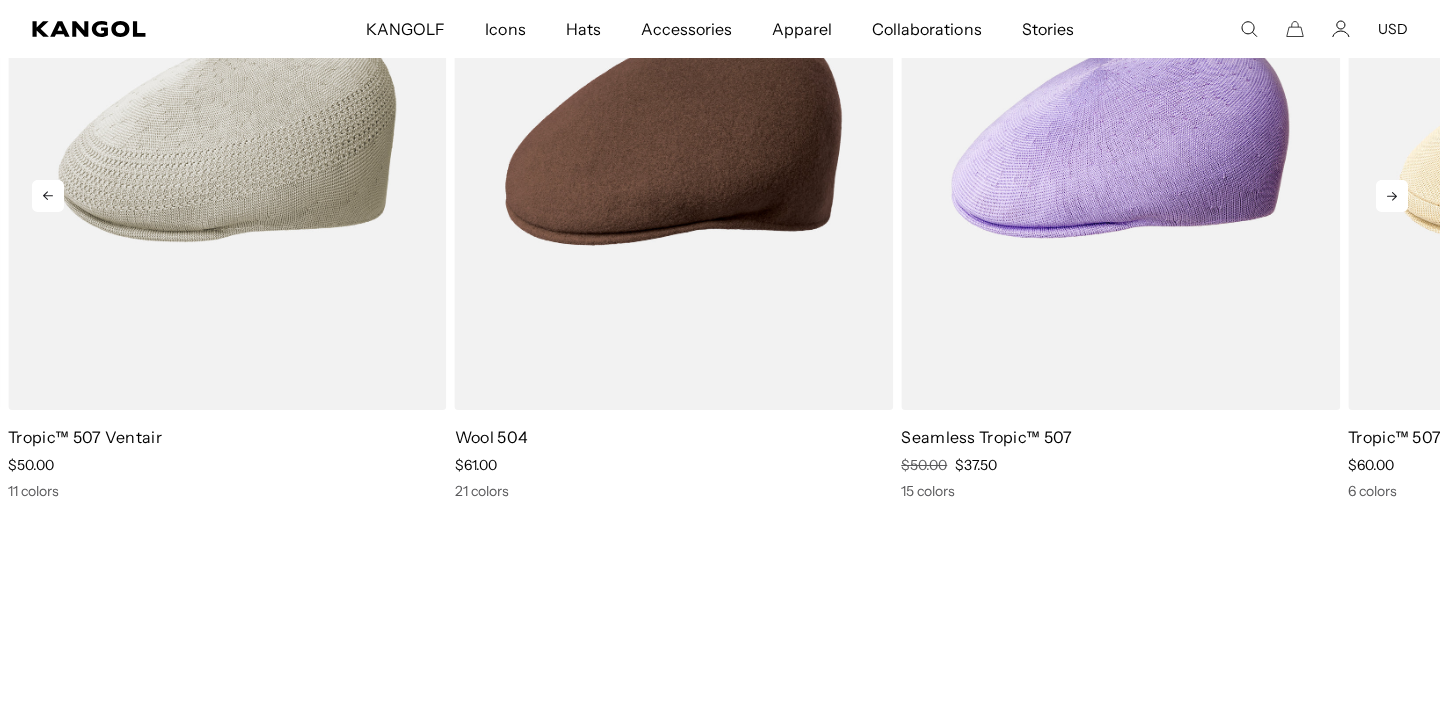 click 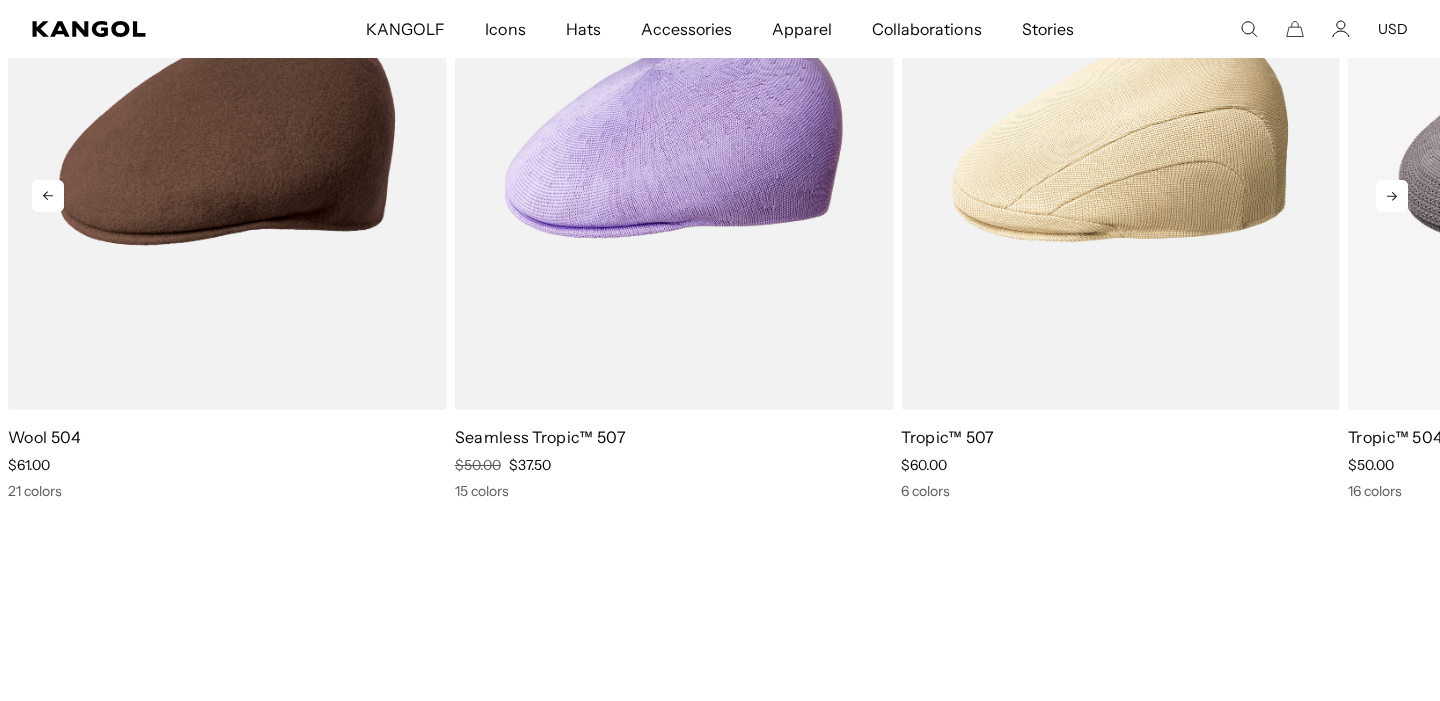 click 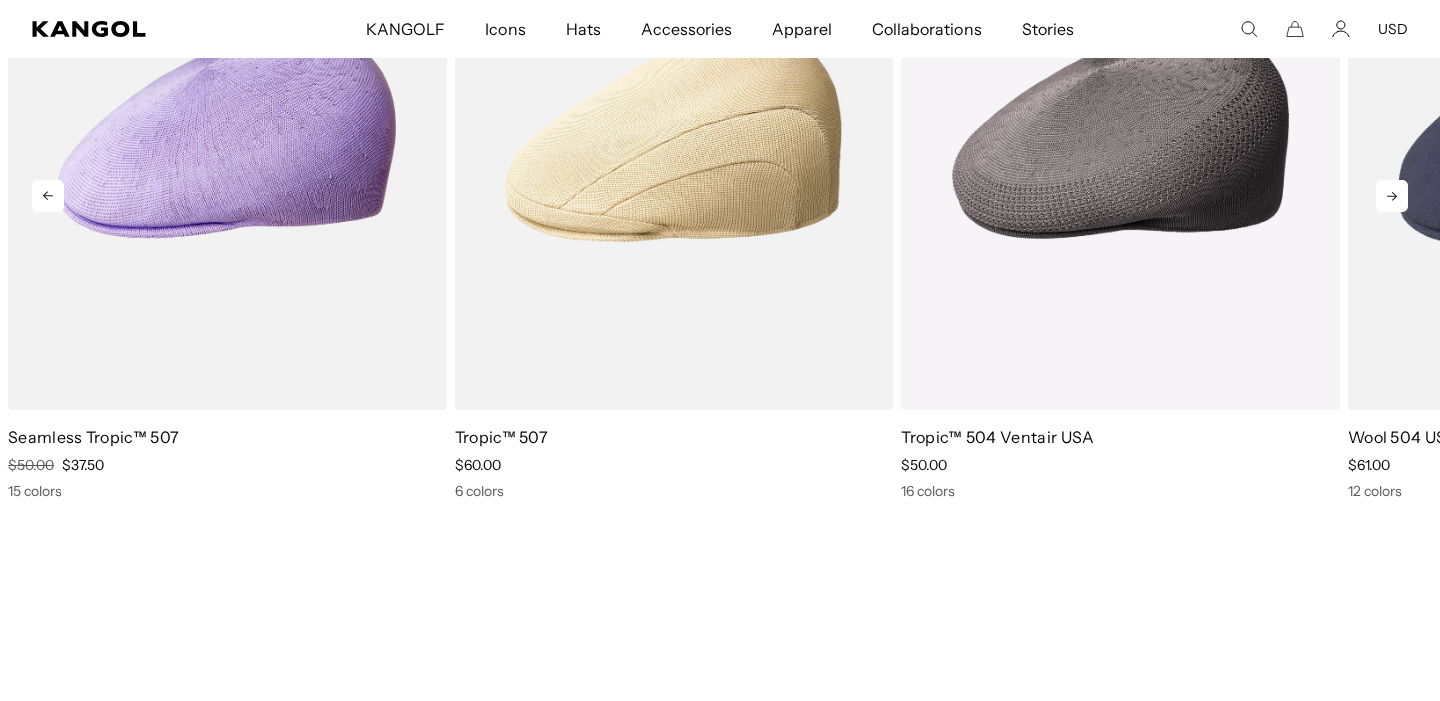 click 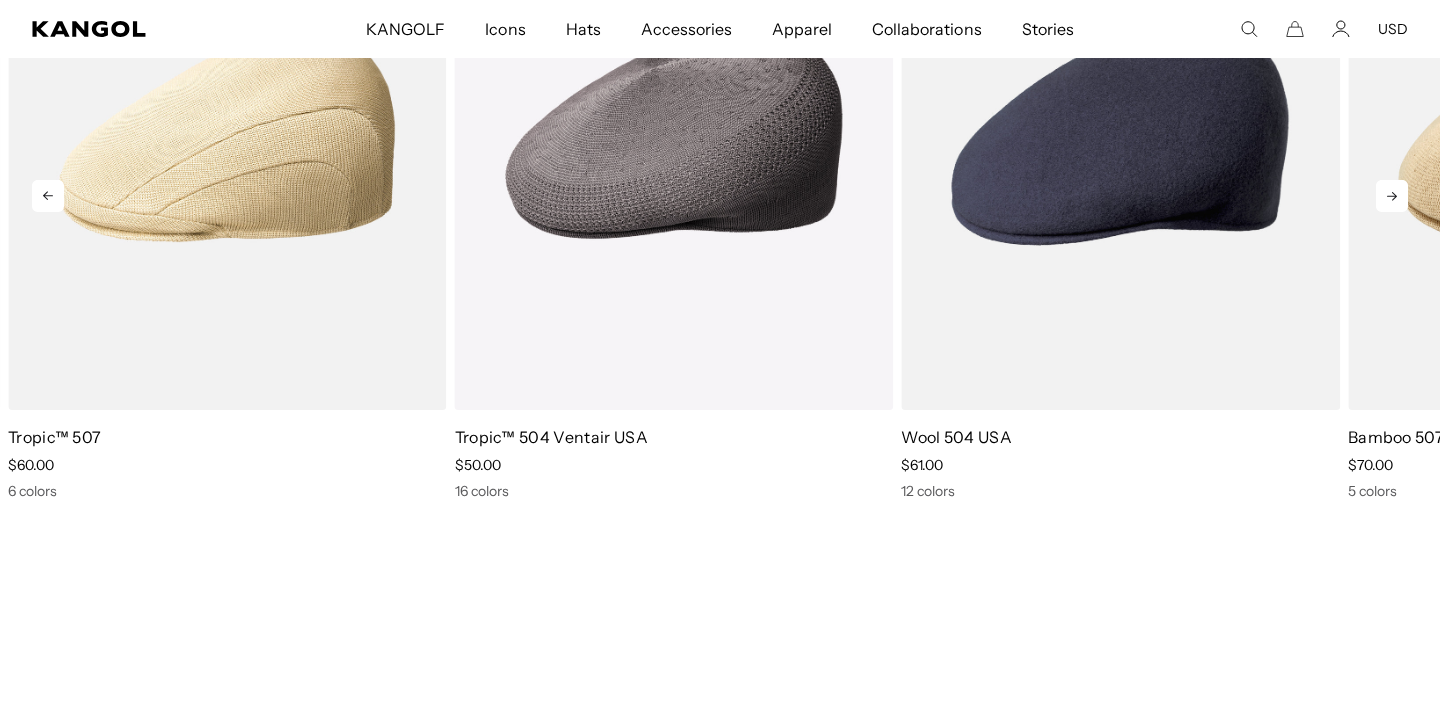 click 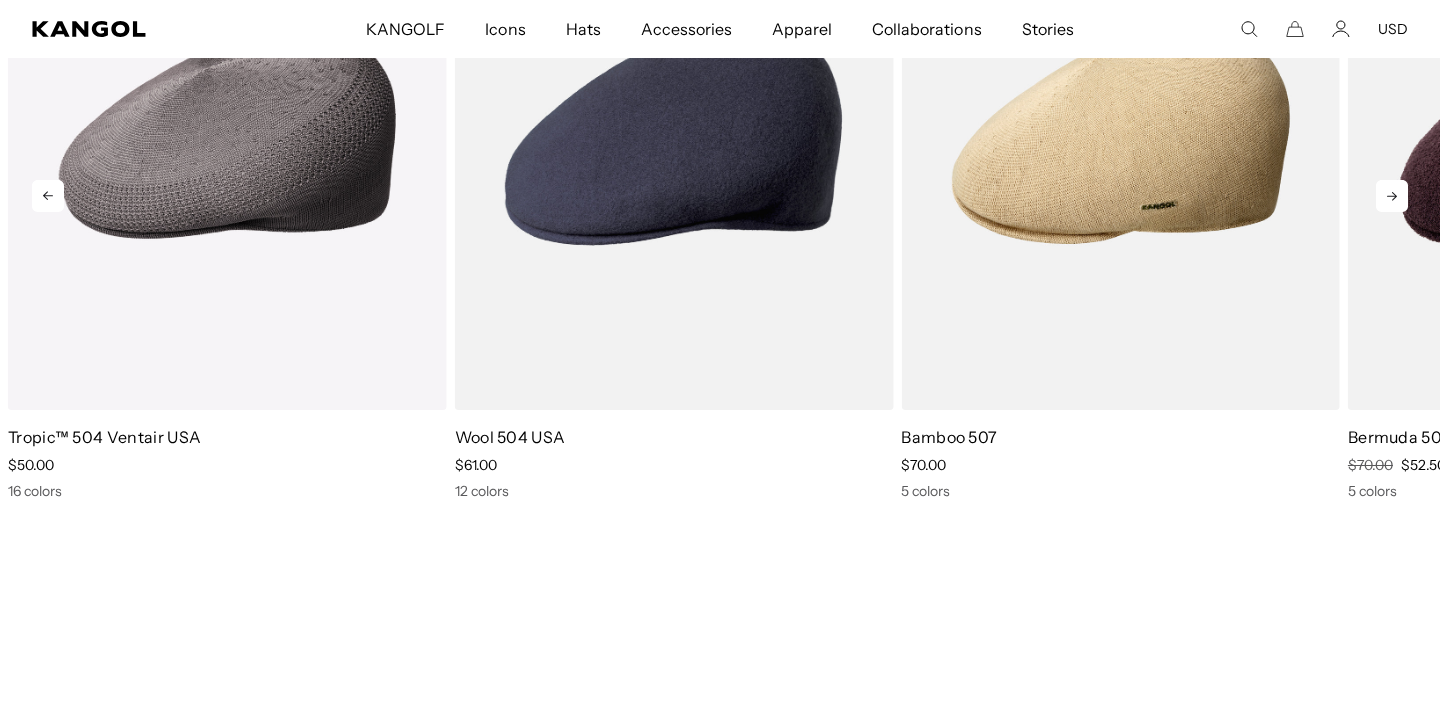 click 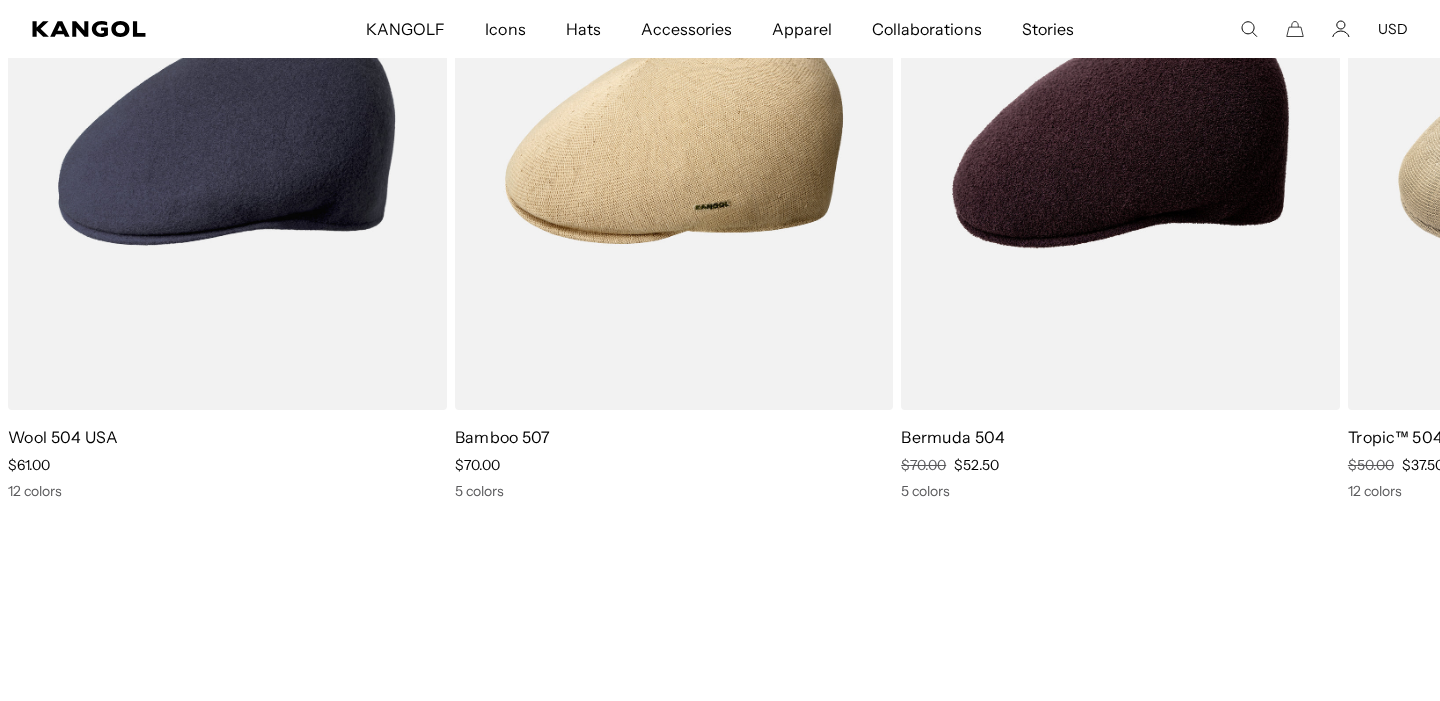 scroll, scrollTop: 0, scrollLeft: 412, axis: horizontal 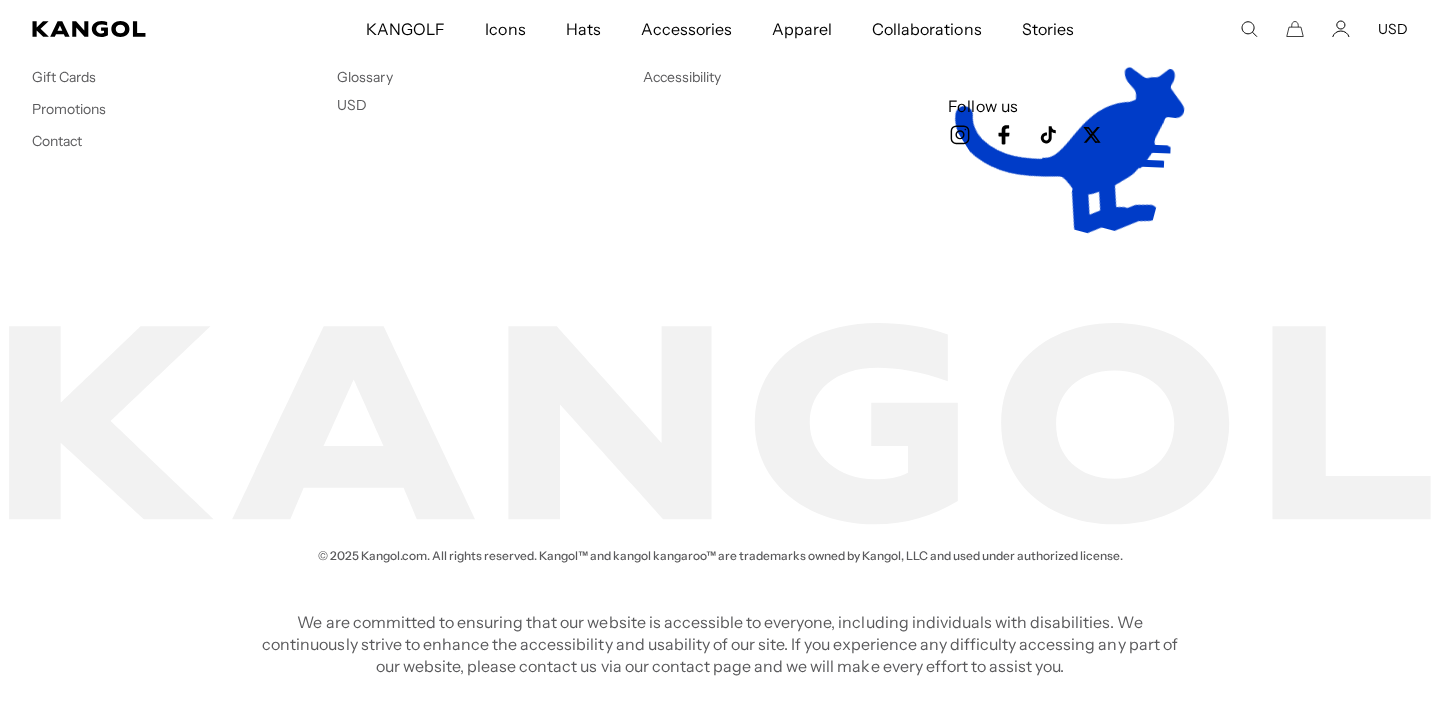 click 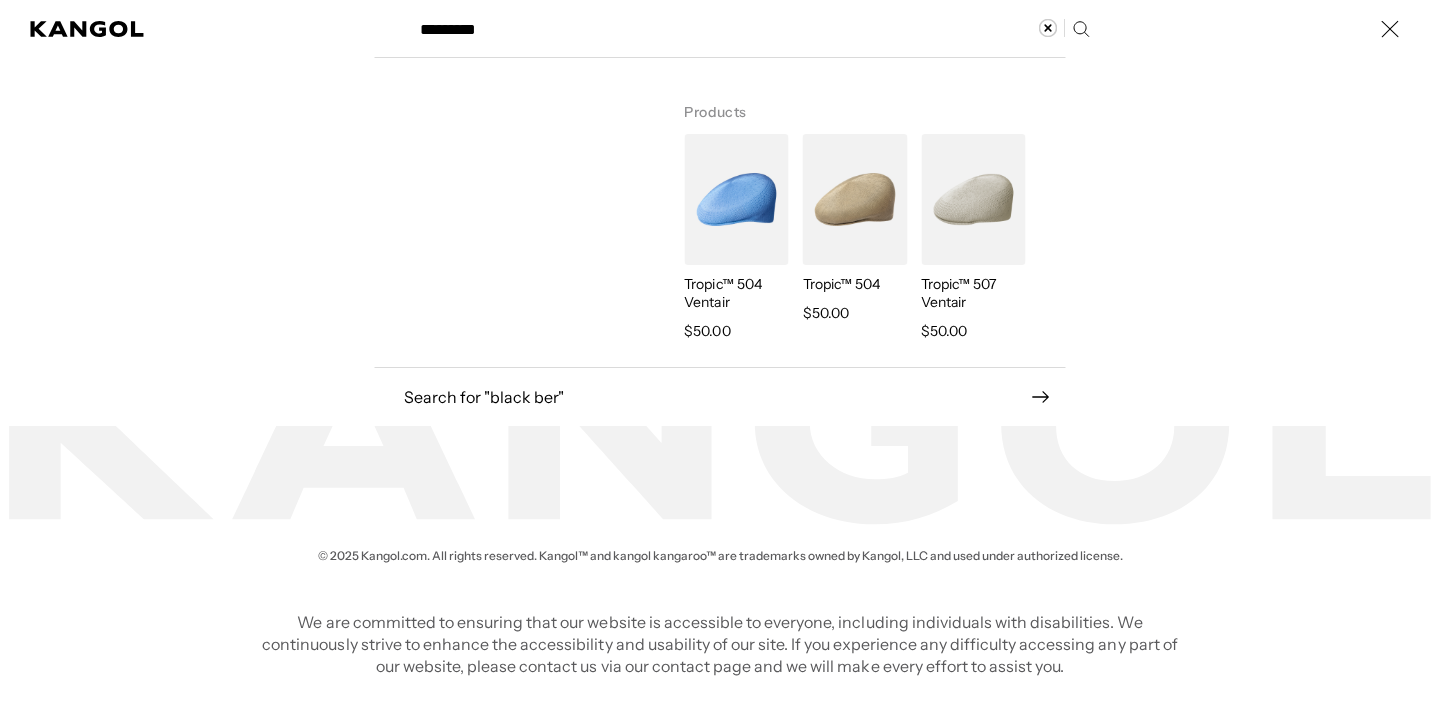 scroll, scrollTop: 0, scrollLeft: 0, axis: both 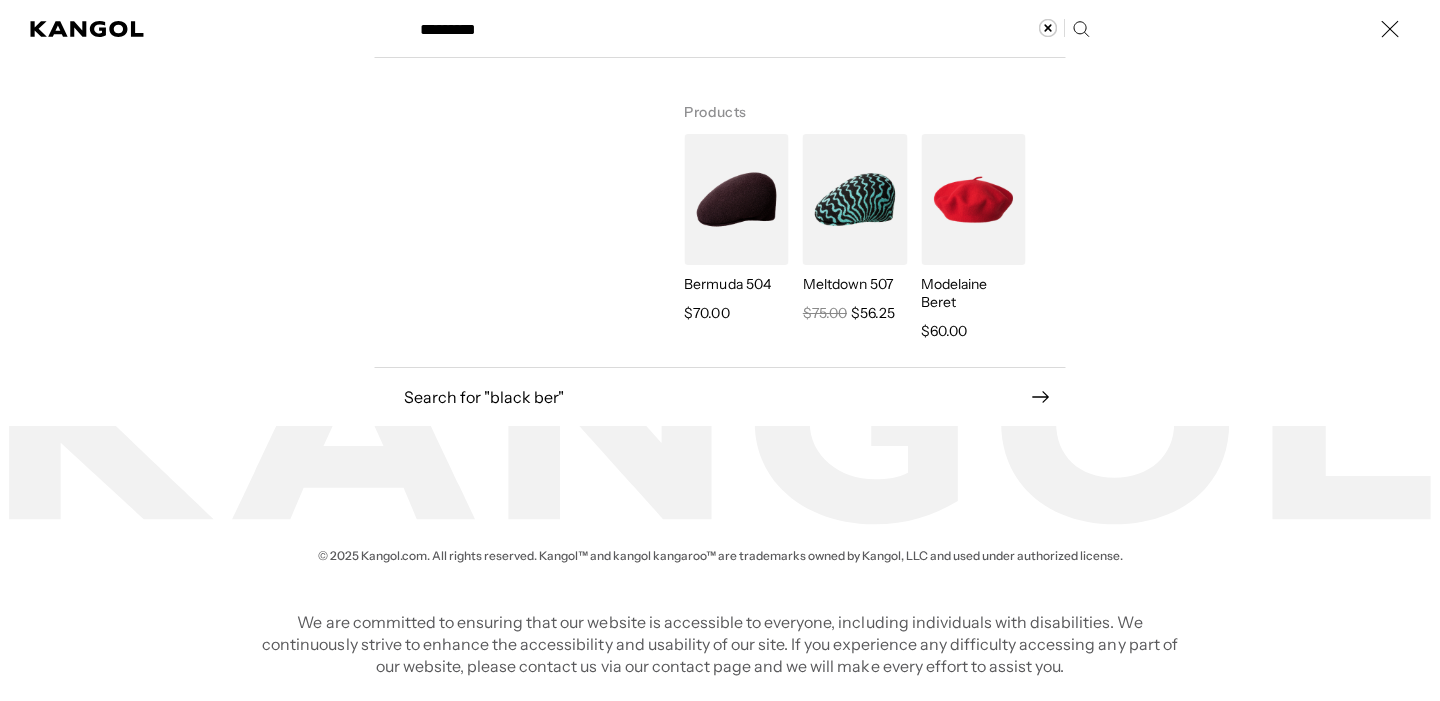 type on "*********" 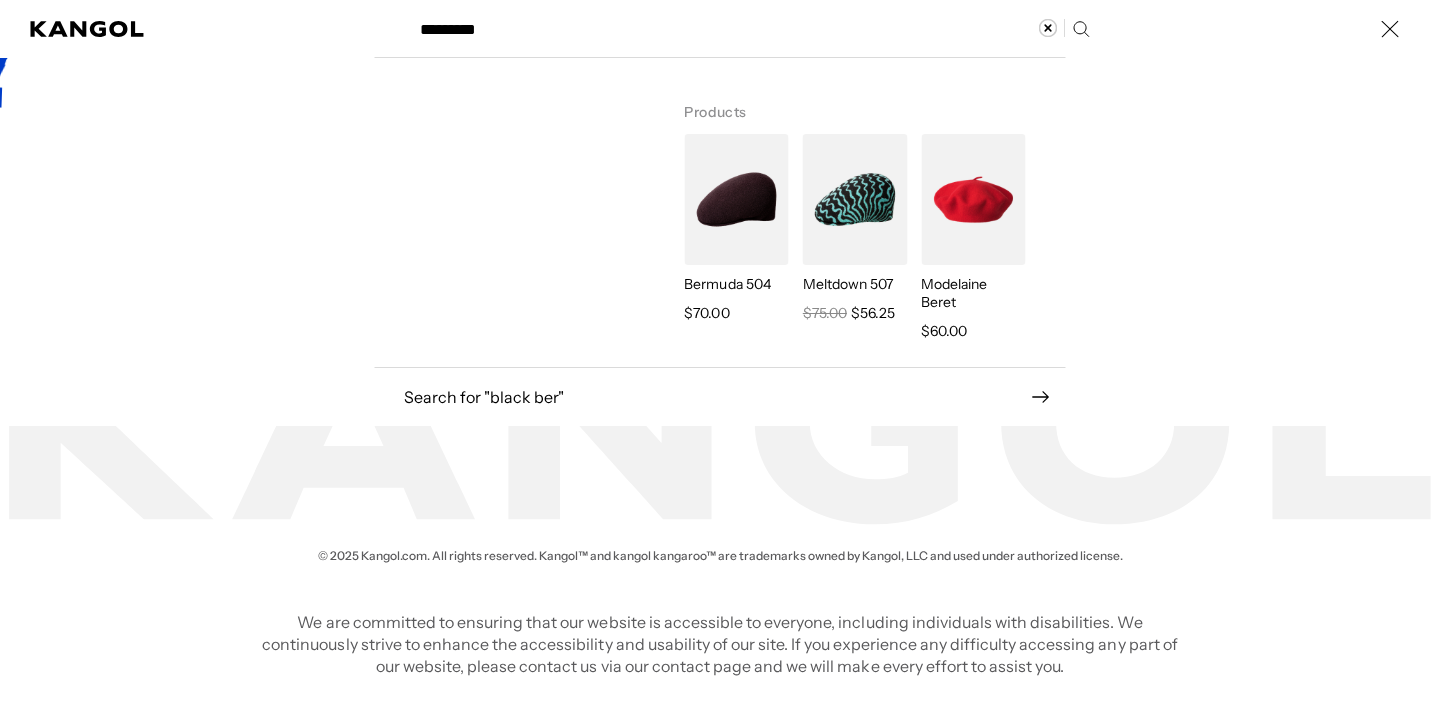 click at bounding box center [736, 199] 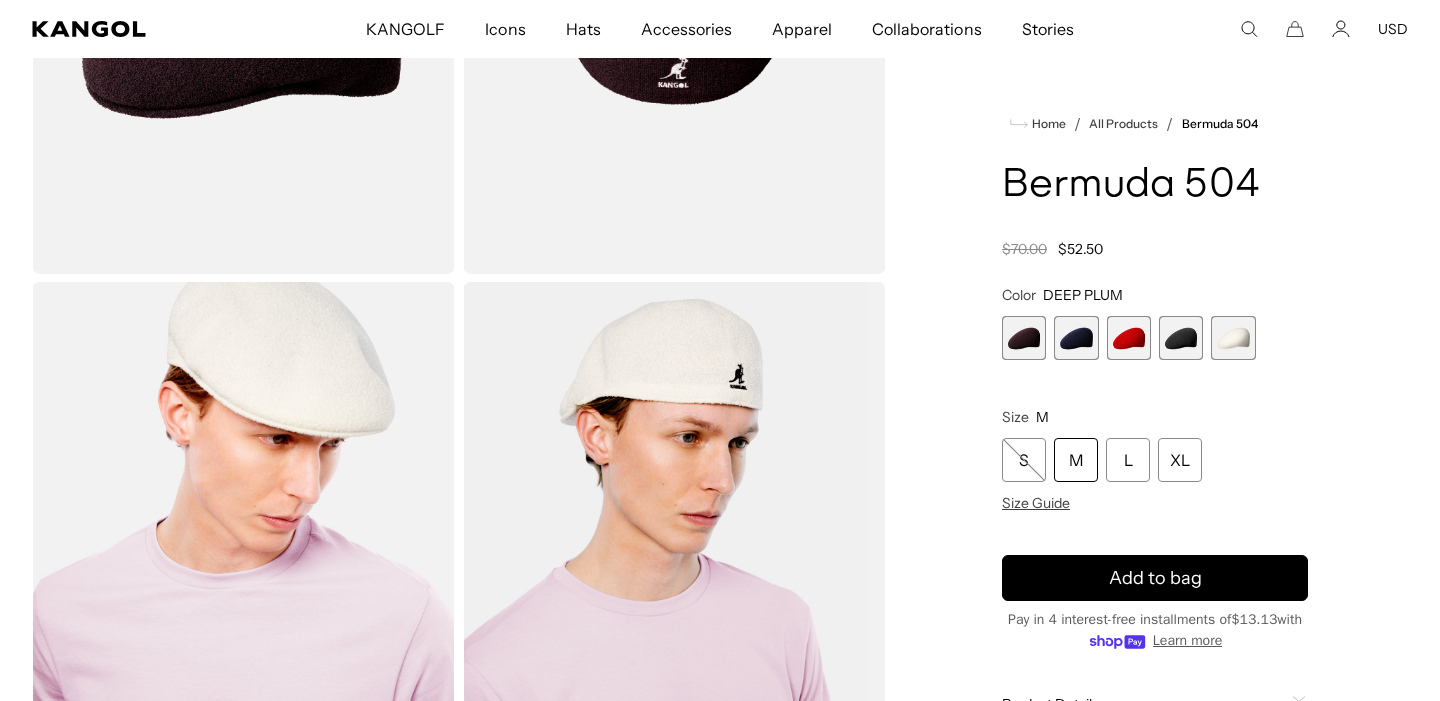 scroll, scrollTop: 456, scrollLeft: 0, axis: vertical 